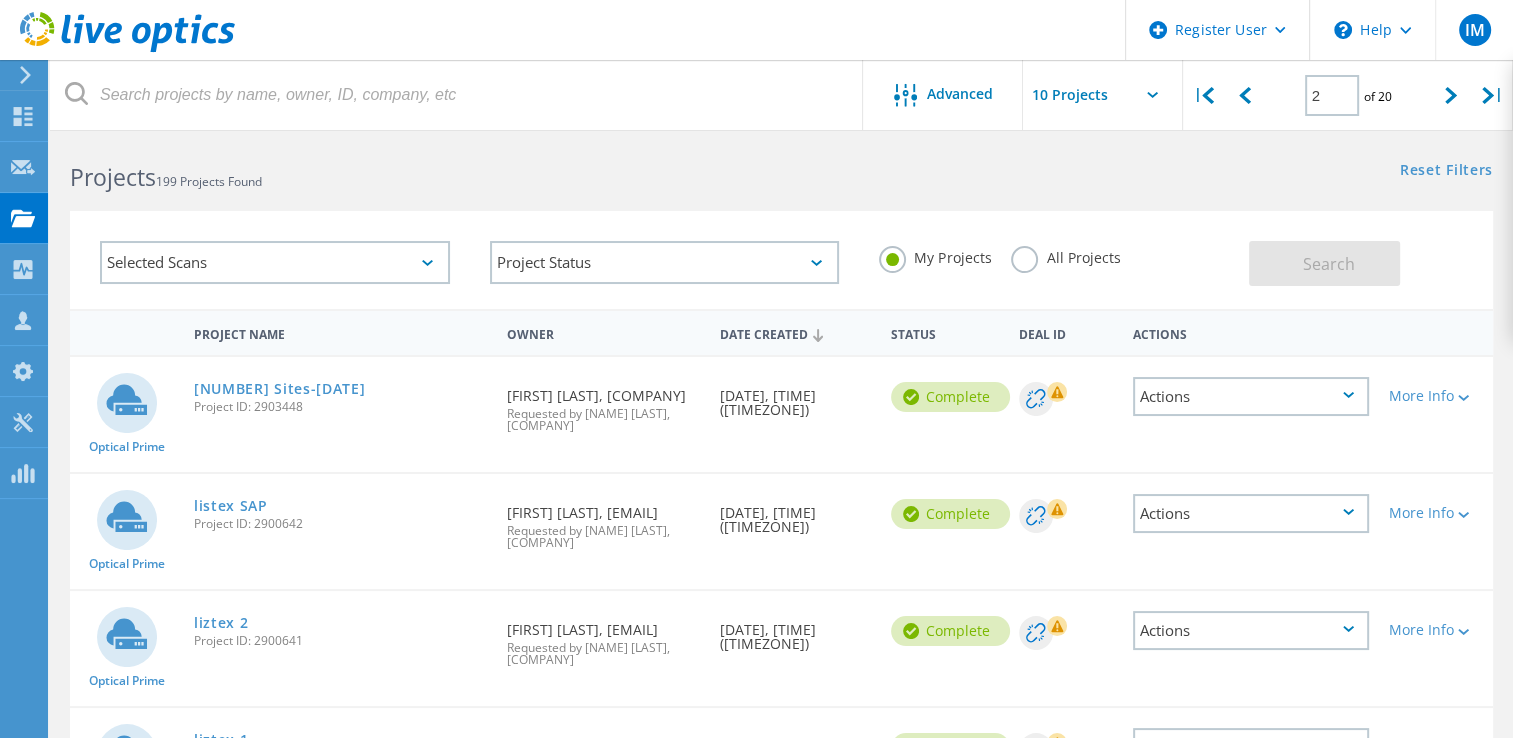 scroll, scrollTop: 0, scrollLeft: 0, axis: both 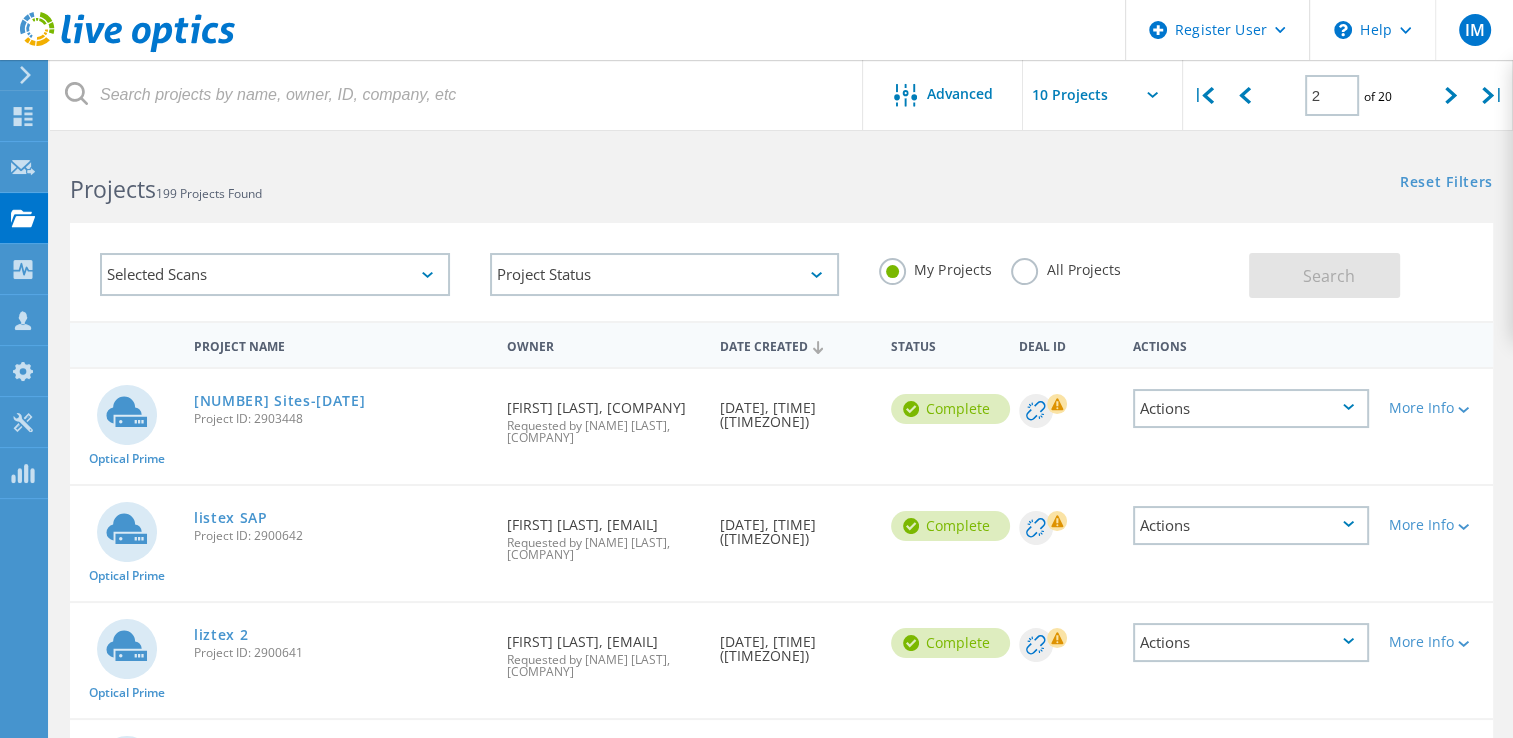 click on "All Projects" 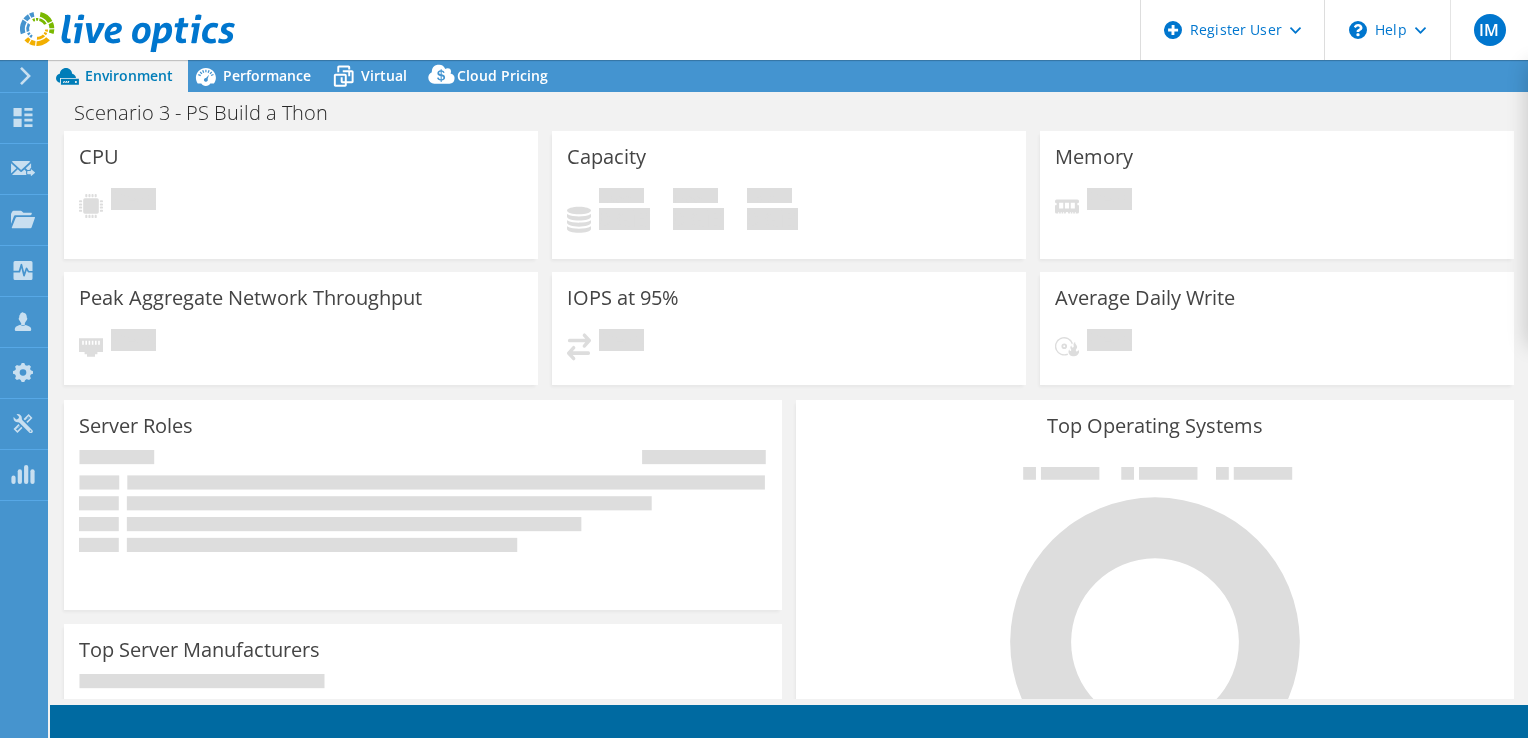 scroll, scrollTop: 0, scrollLeft: 0, axis: both 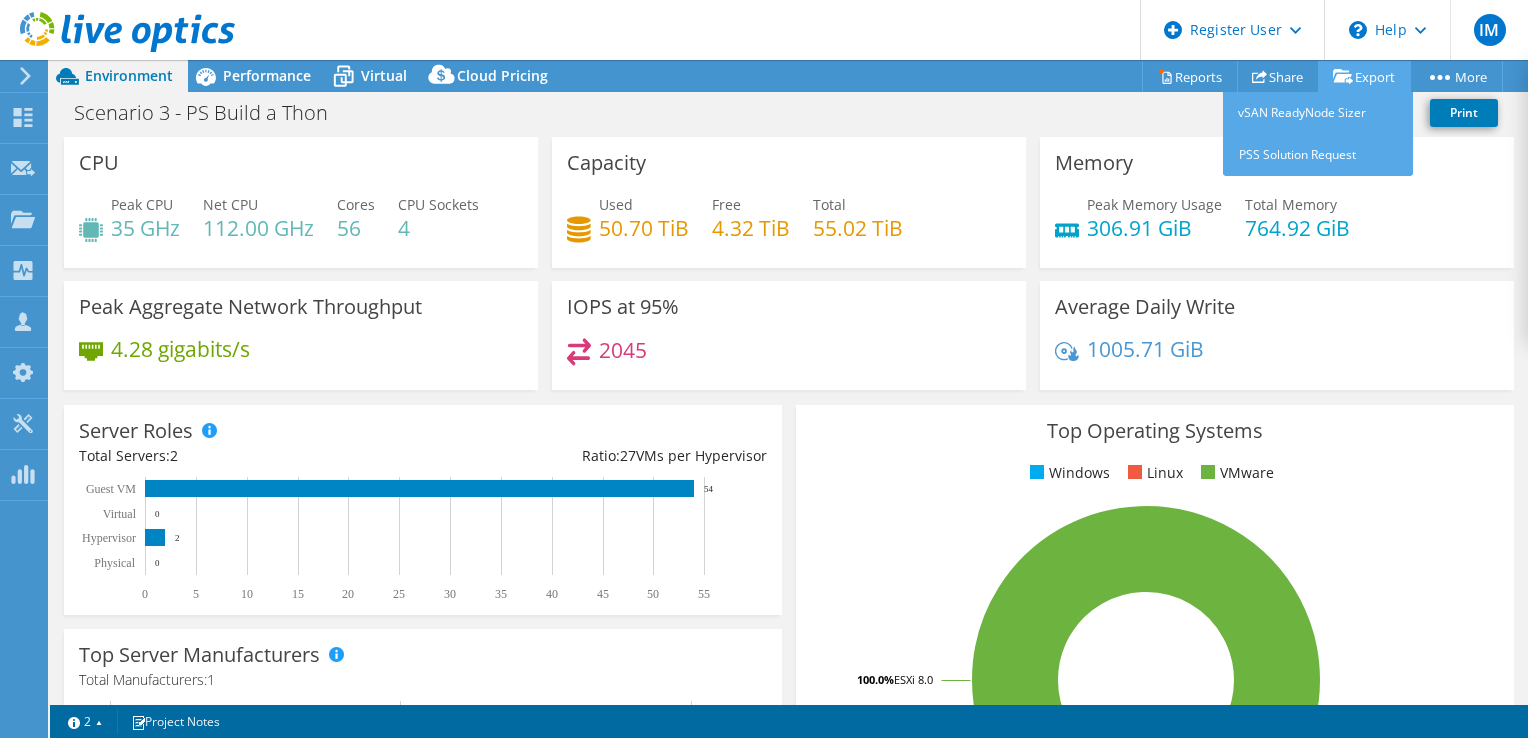 click on "Export" at bounding box center [1364, 76] 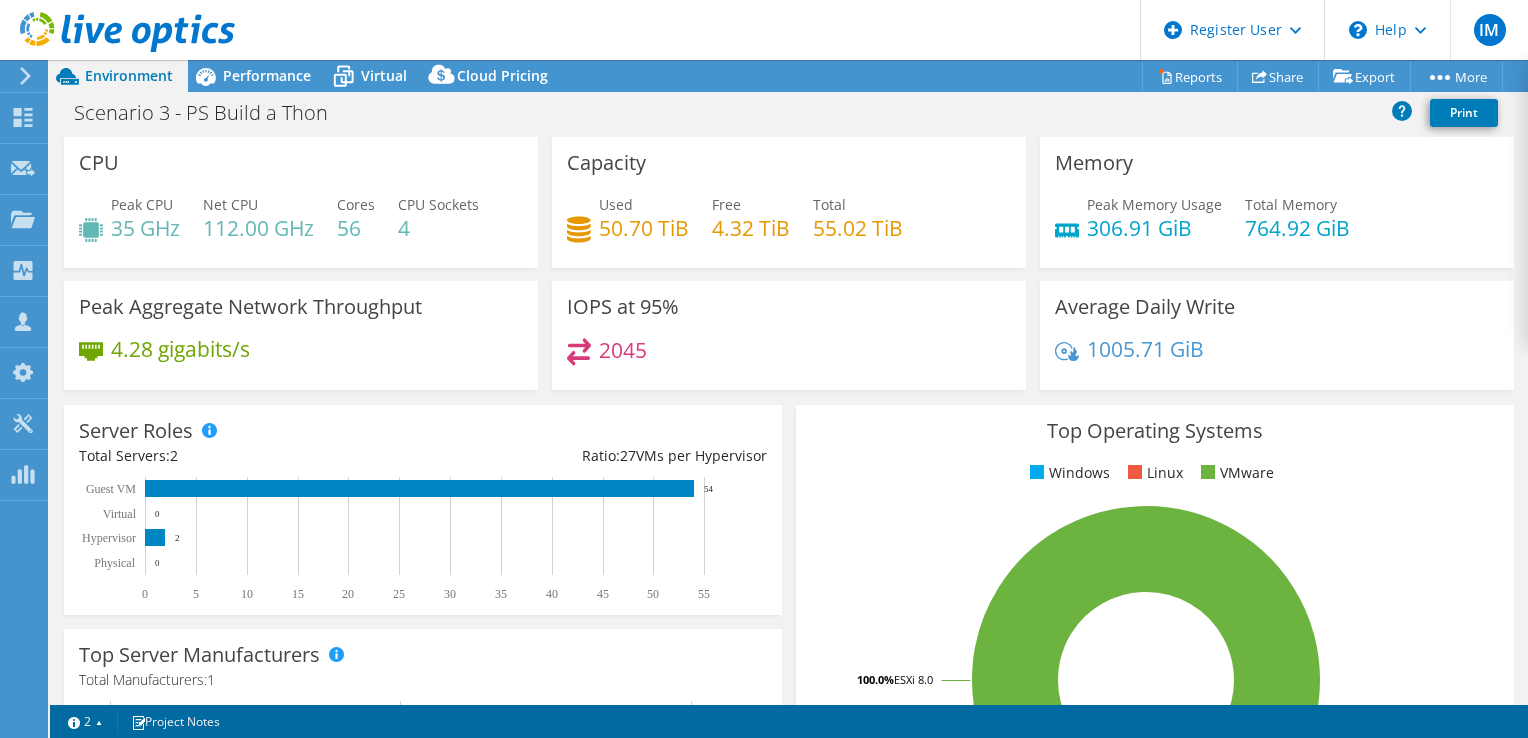 click on "Scenario 3 - PS Build a Thon
Print" at bounding box center [789, 112] 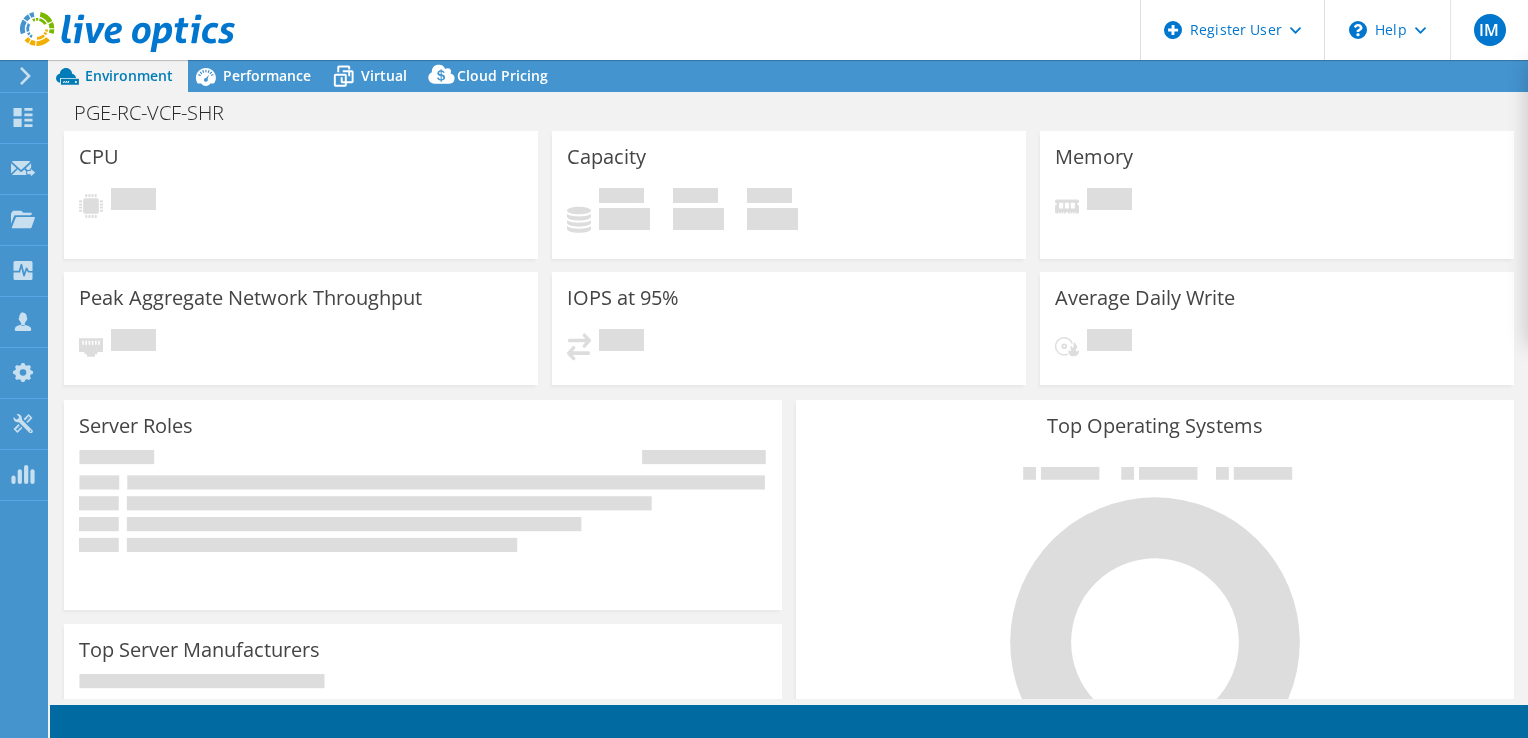 scroll, scrollTop: 0, scrollLeft: 0, axis: both 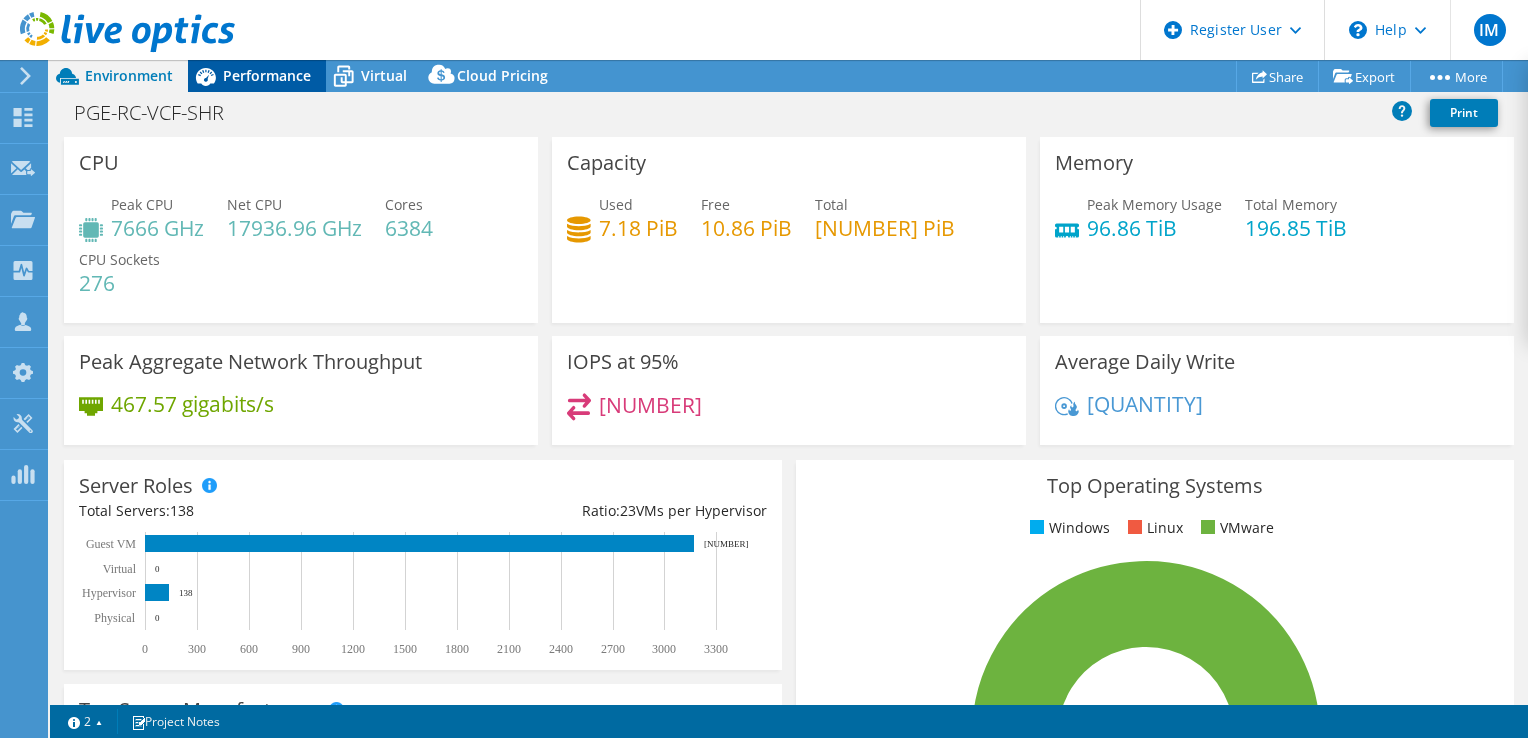 click on "Performance" at bounding box center [267, 75] 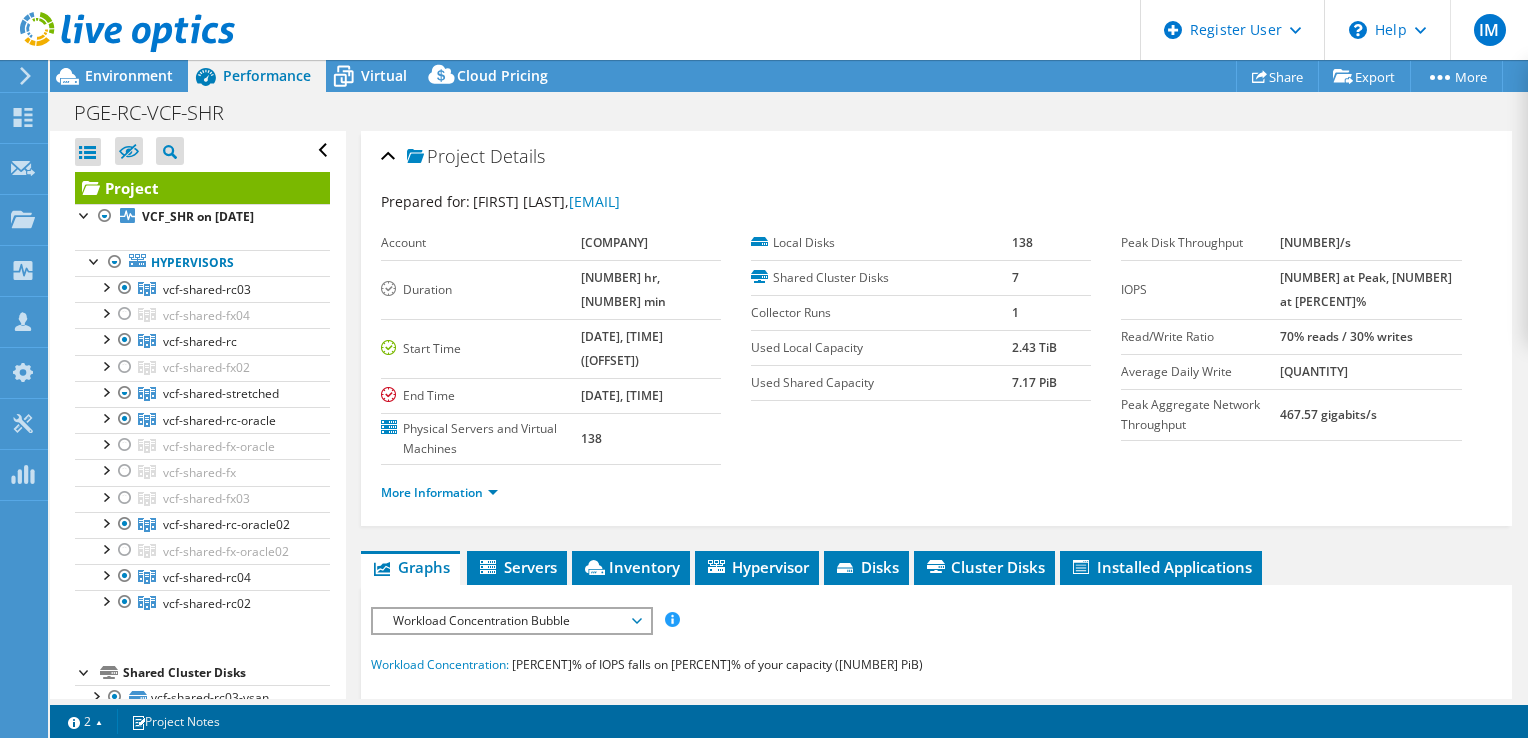 scroll, scrollTop: 0, scrollLeft: 0, axis: both 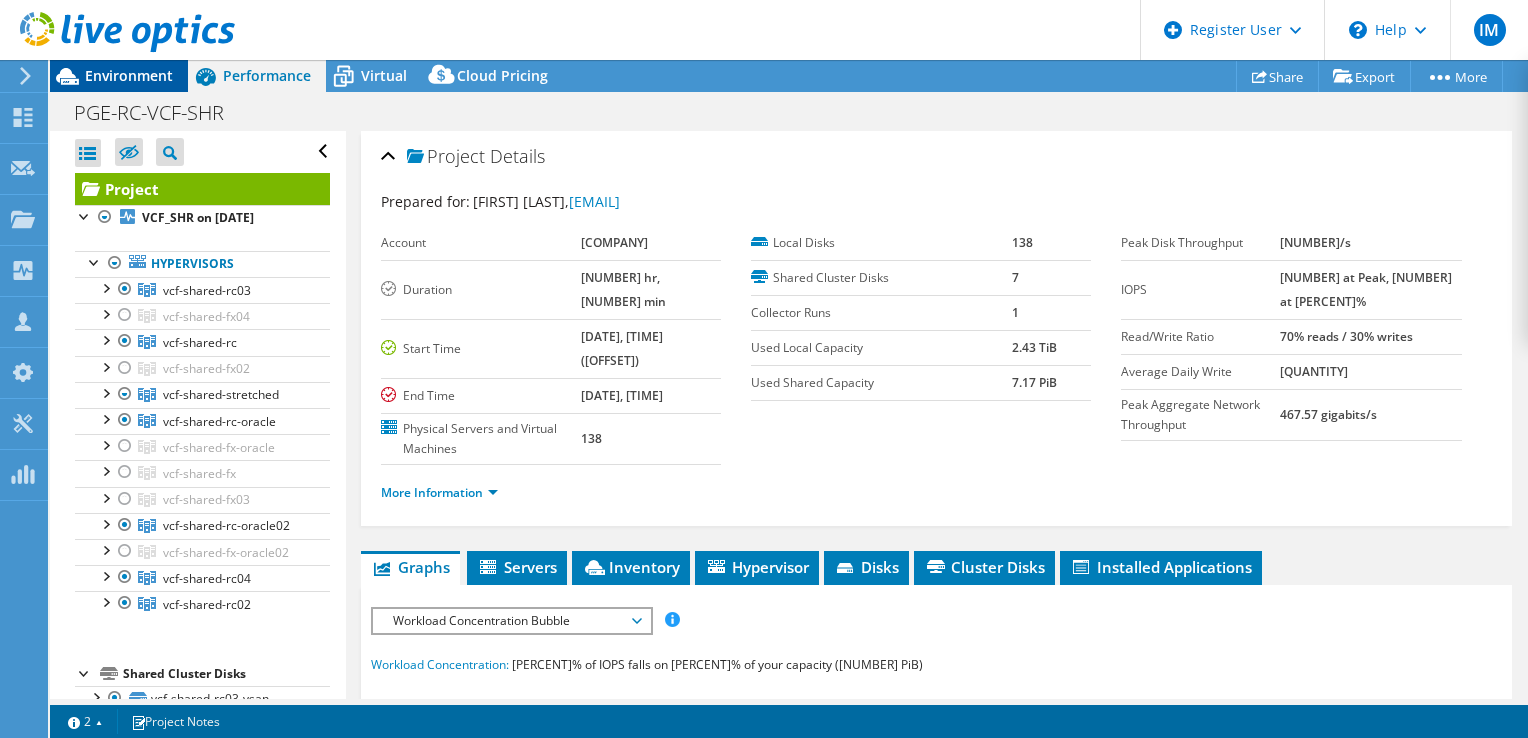 click on "Environment" at bounding box center (129, 75) 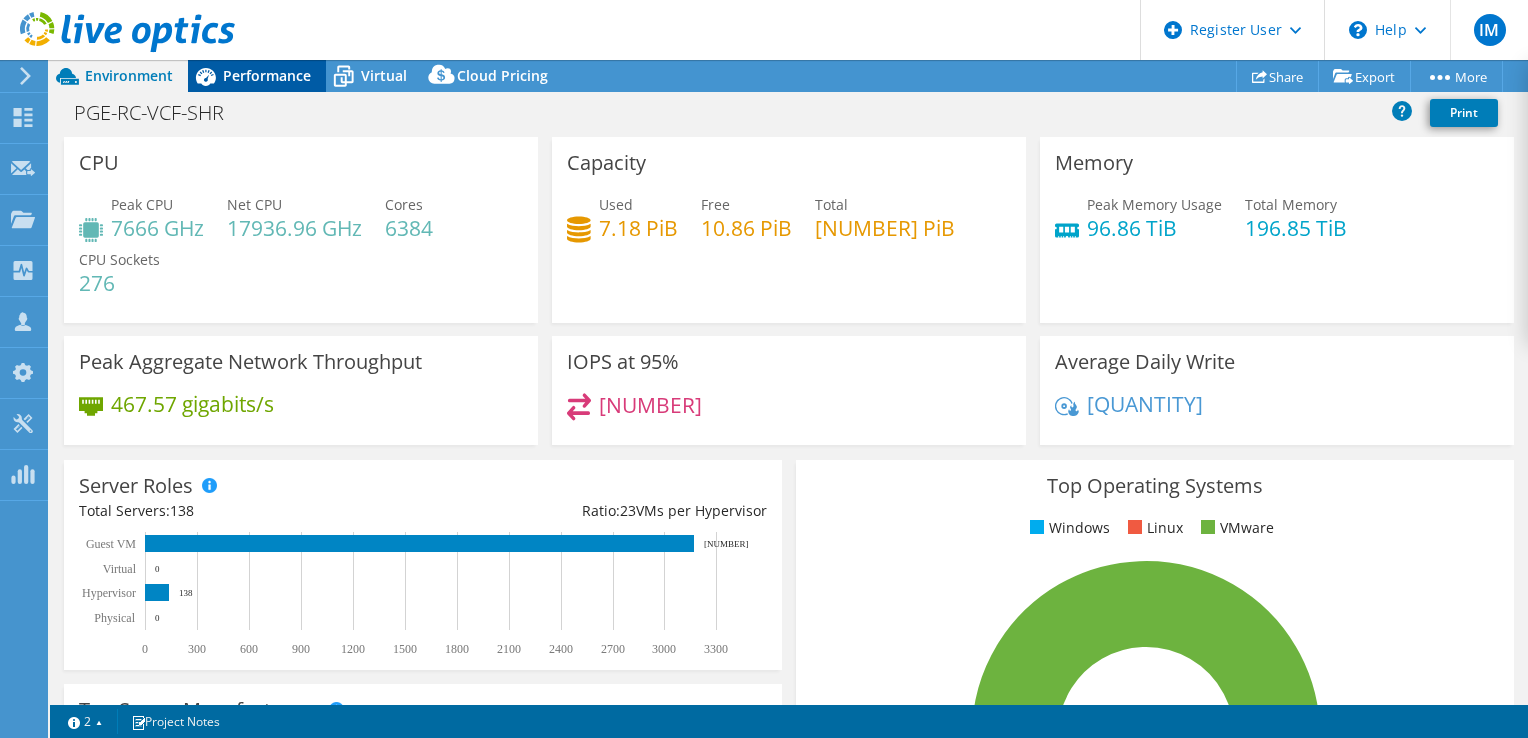 click on "Performance" at bounding box center [267, 75] 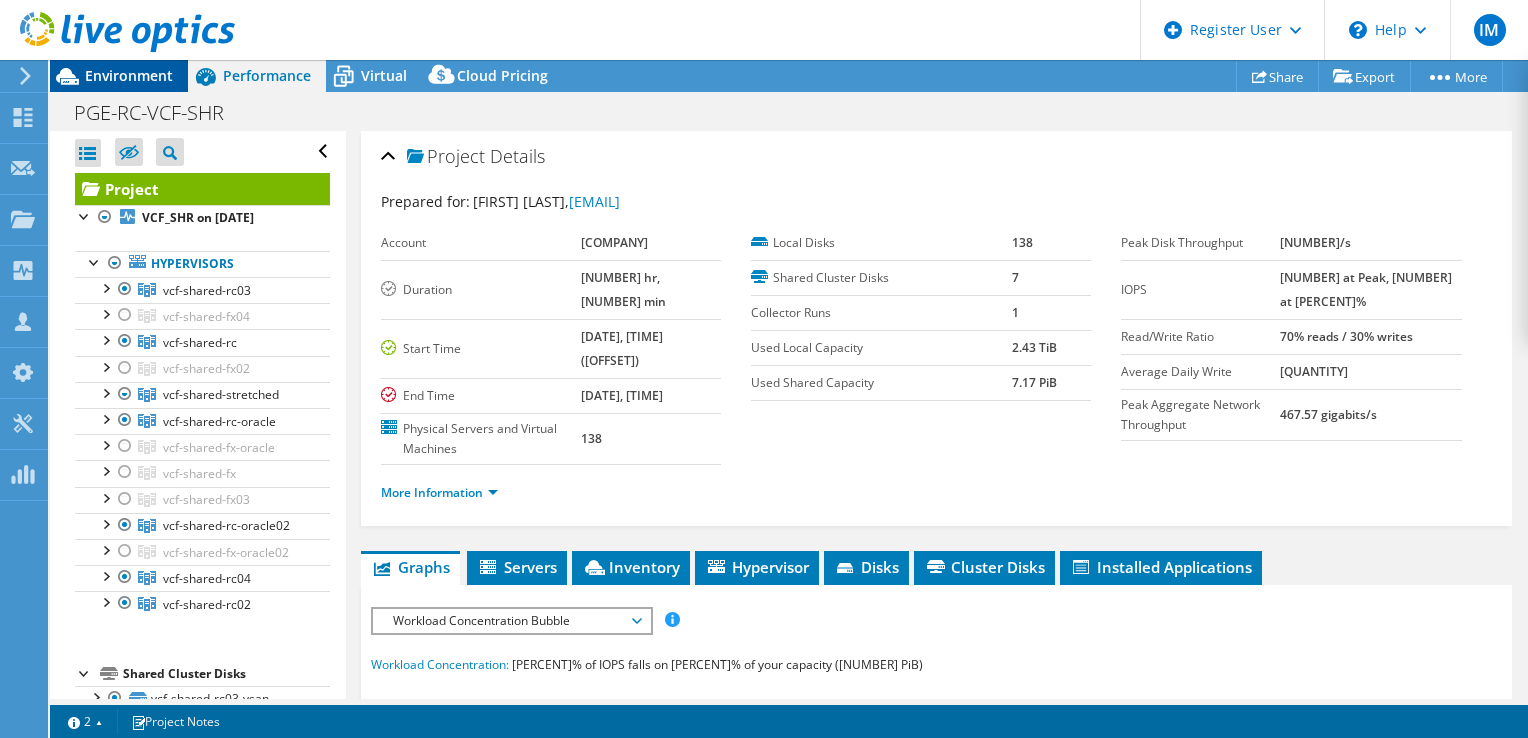 click on "Environment" at bounding box center (129, 75) 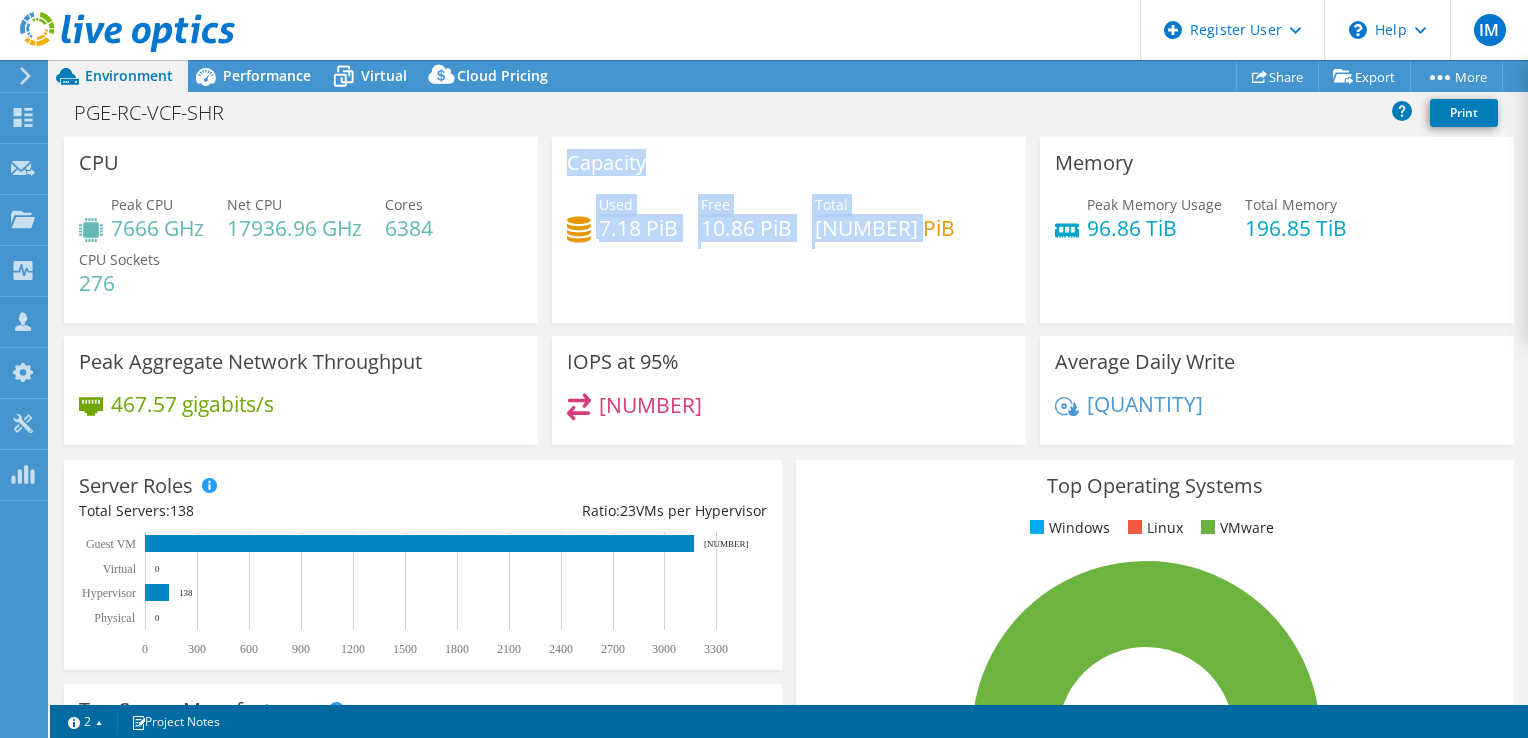 drag, startPoint x: 562, startPoint y: 161, endPoint x: 940, endPoint y: 249, distance: 388.10825 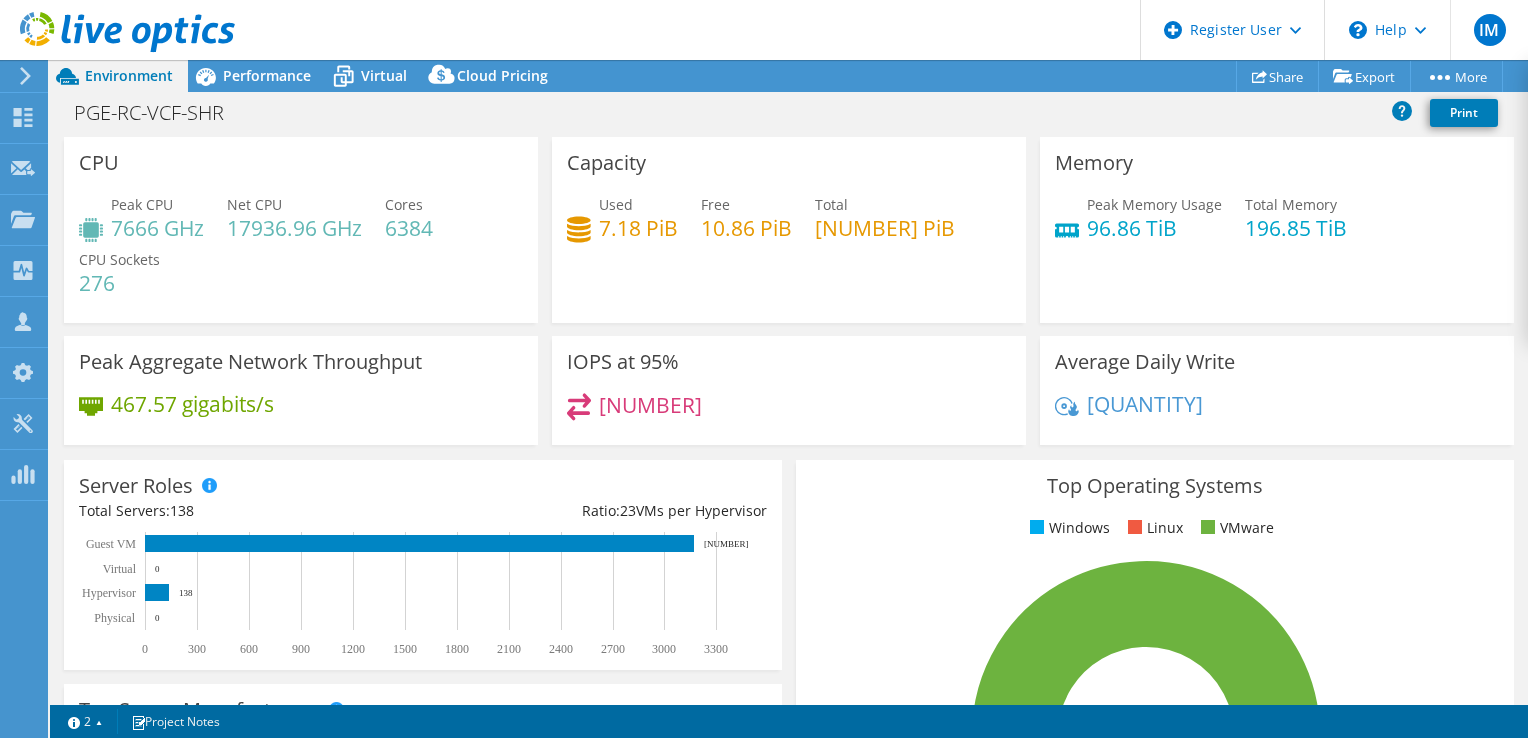 click on "Used
7.18 PiB
Free
10.86 PiB
Total
18.04 PiB" at bounding box center [789, 226] 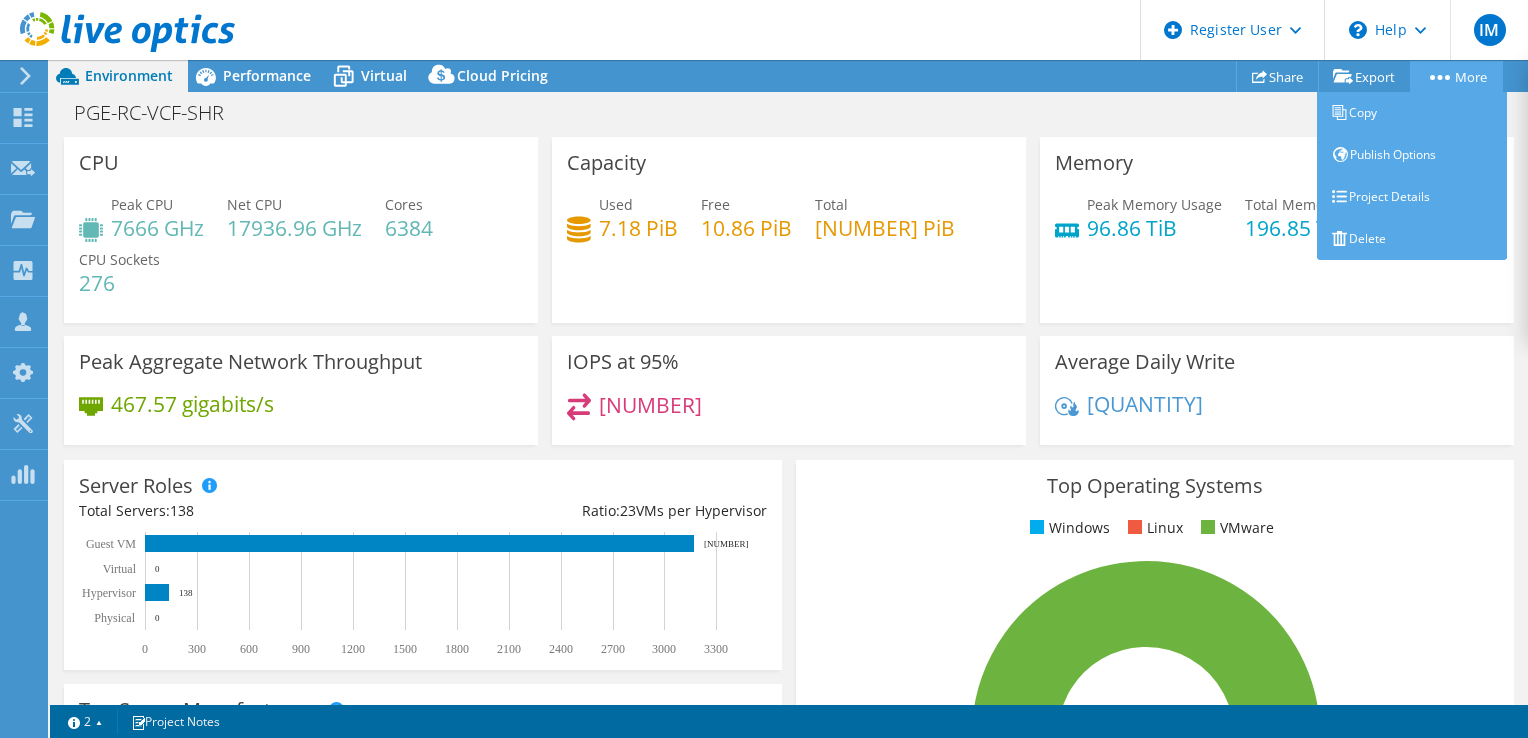 click on "More" at bounding box center [1456, 76] 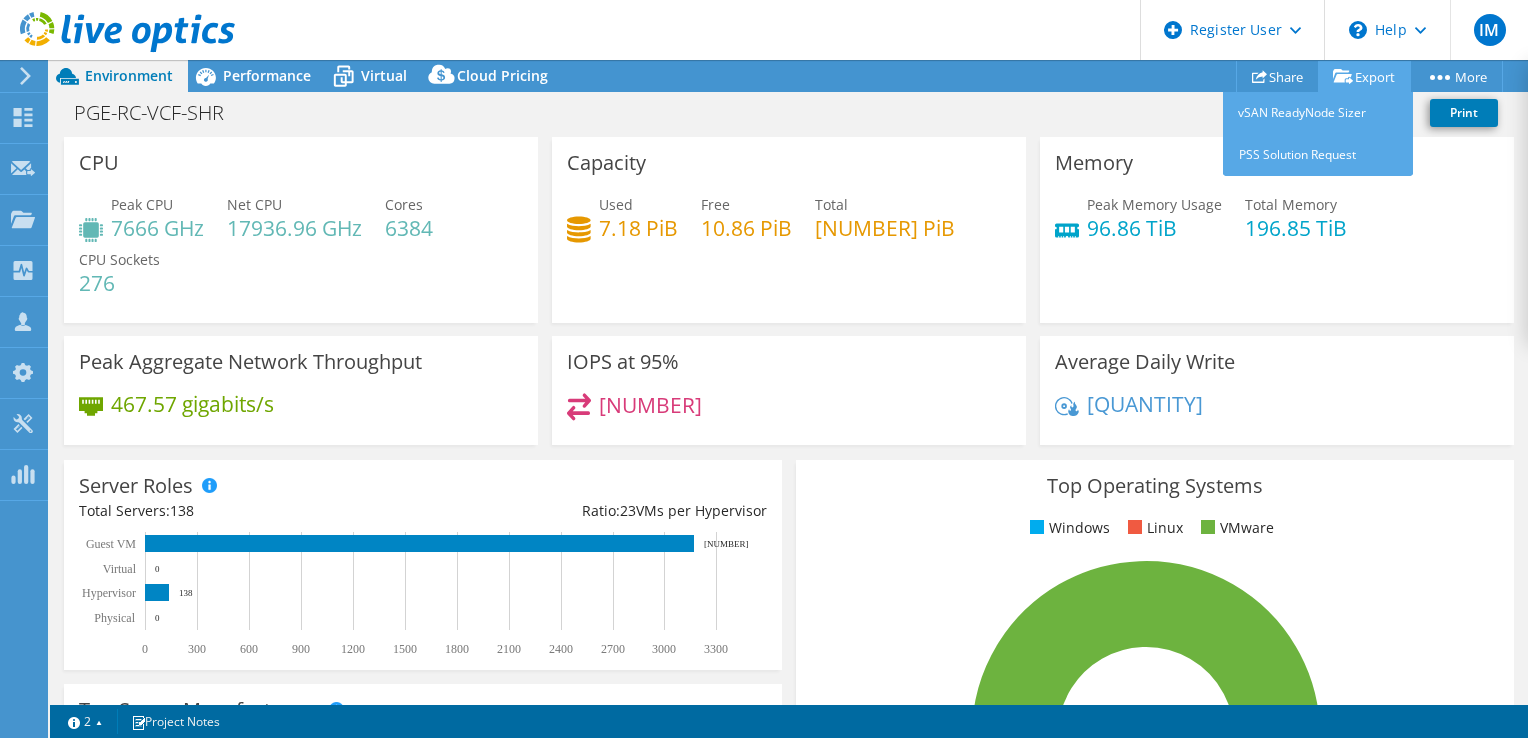 click 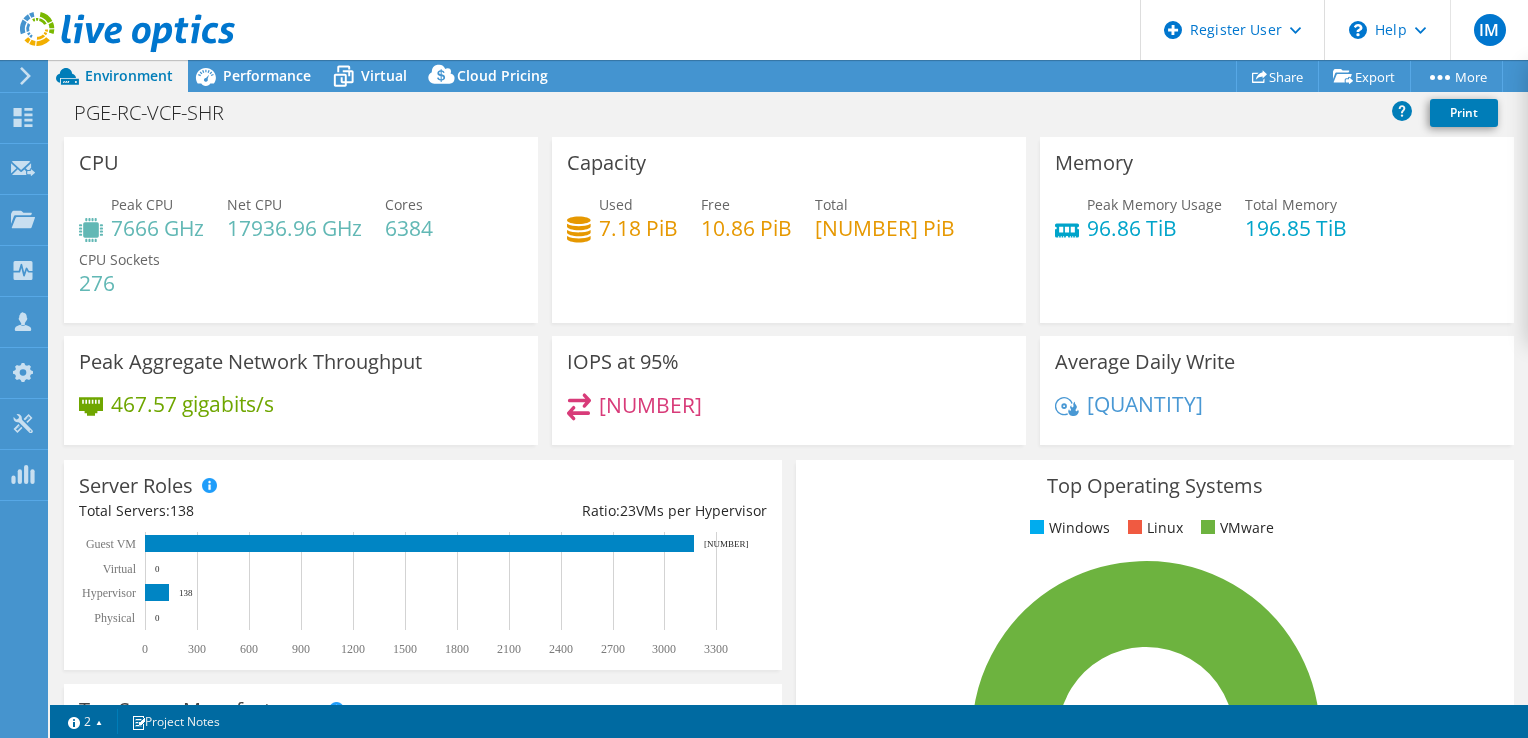click on "Project Actions
Project Actions
Share
Export
vSAN ReadyNode Sizer
PSS Solution Request" at bounding box center (789, 76) 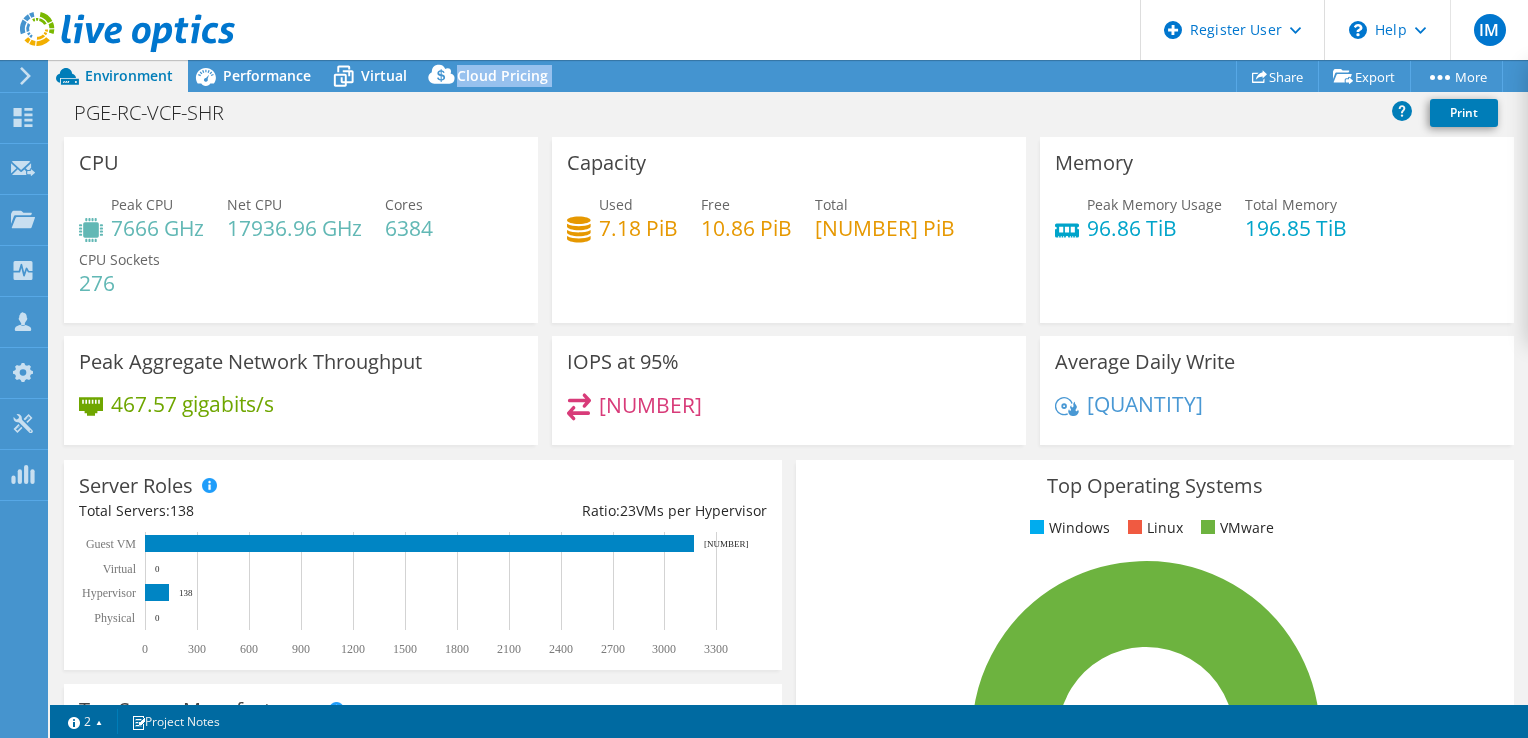 click on "Project Actions
Project Actions
Share
Export
vSAN ReadyNode Sizer
PSS Solution Request" at bounding box center [789, 76] 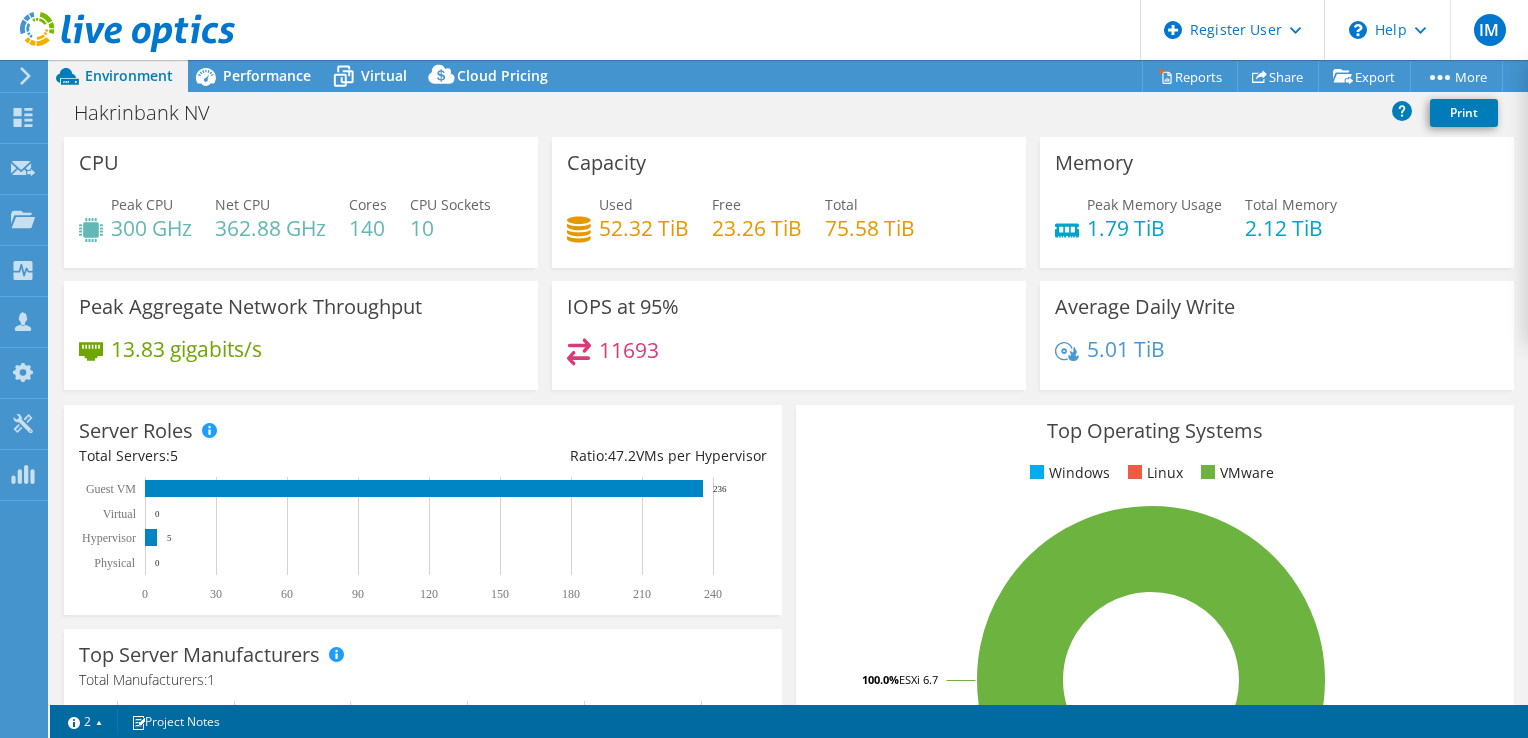 select on "USD" 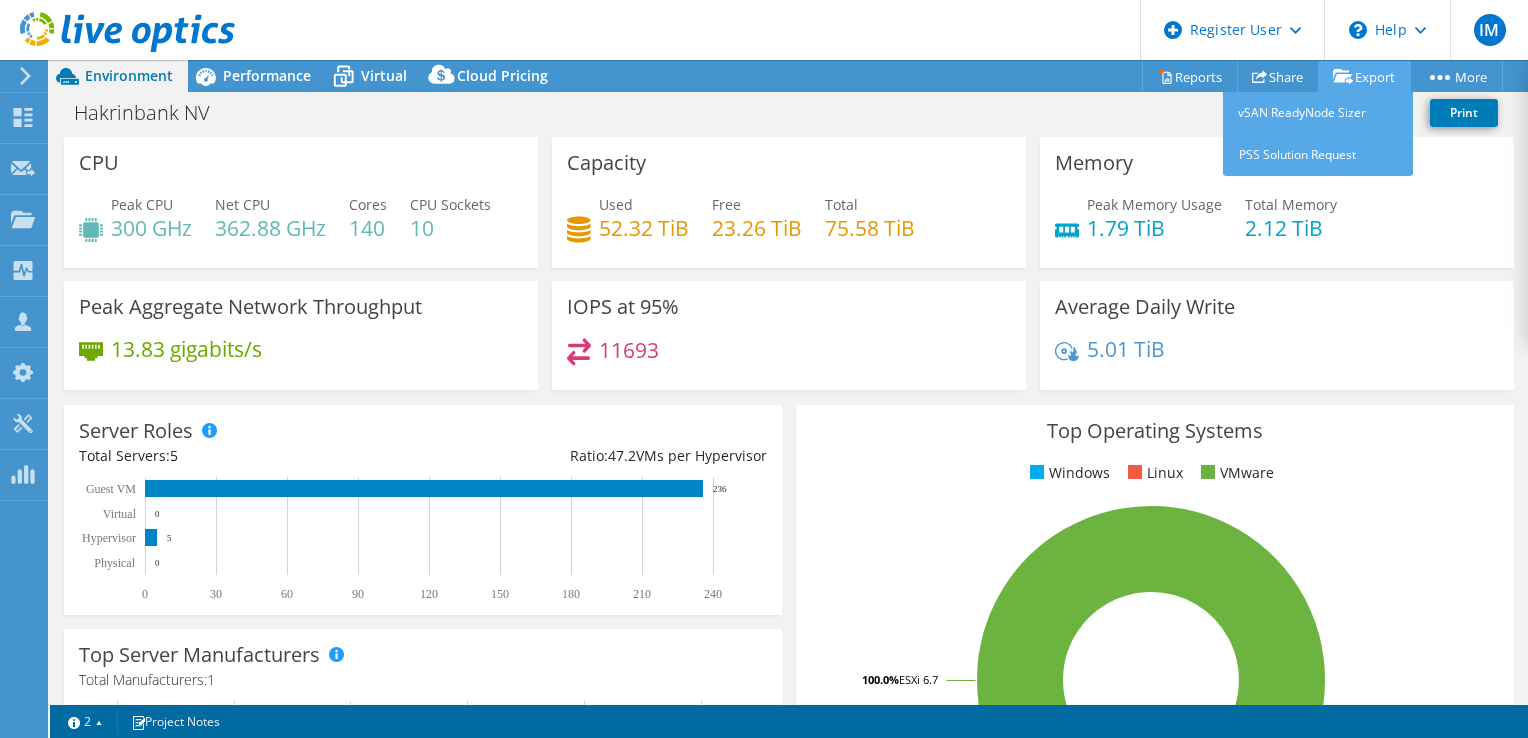 scroll, scrollTop: 0, scrollLeft: 0, axis: both 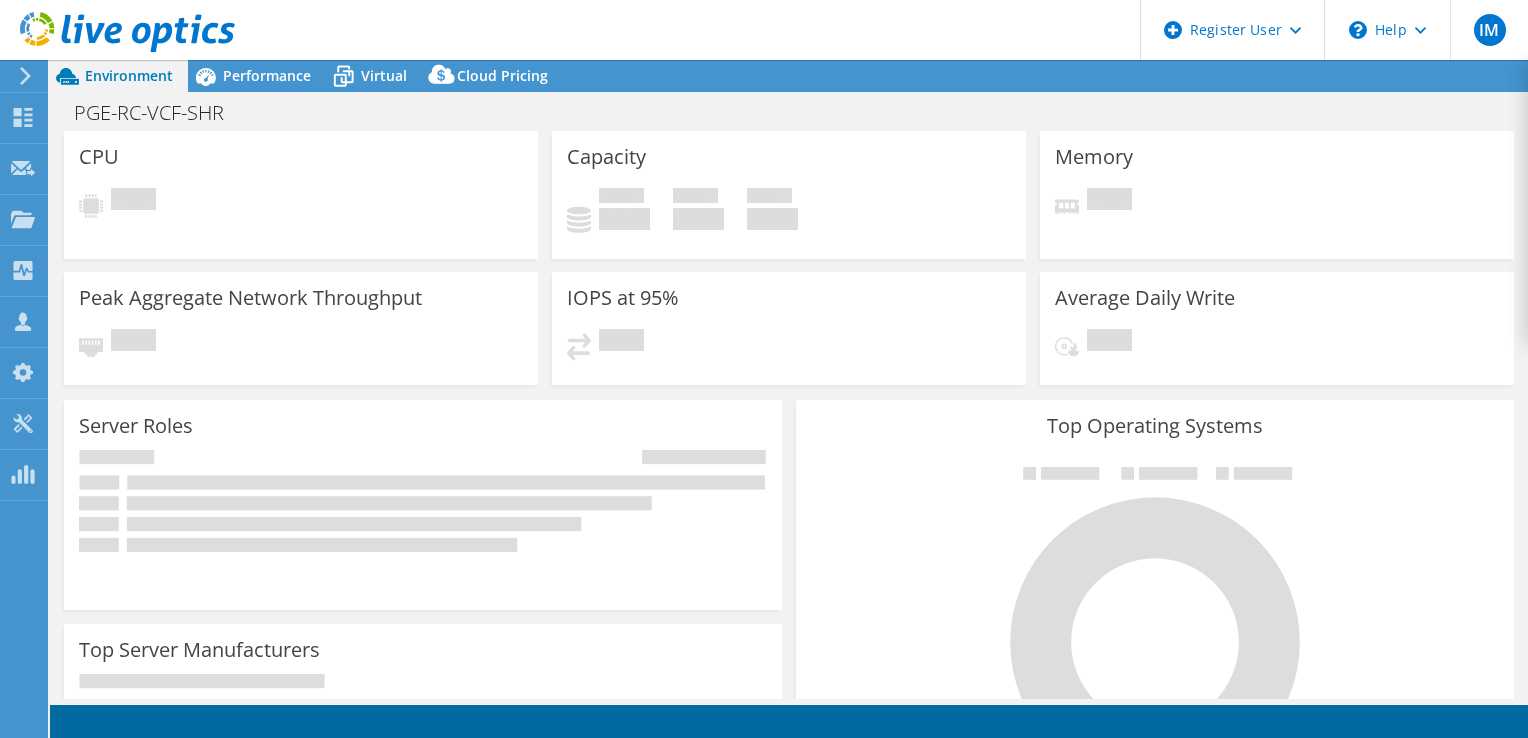 select on "USD" 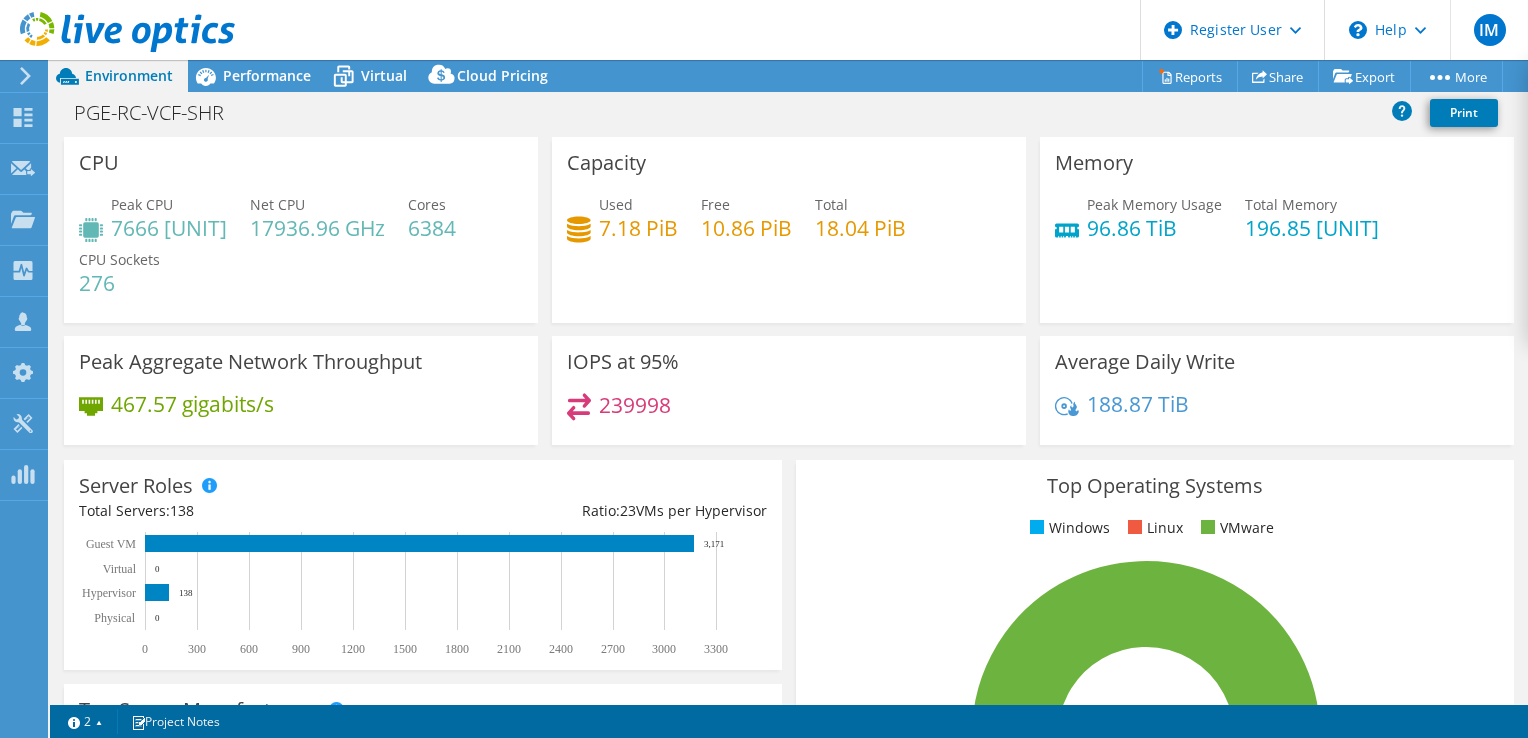 click on "PGE-RC-VCF-SHR
Print" at bounding box center (789, 112) 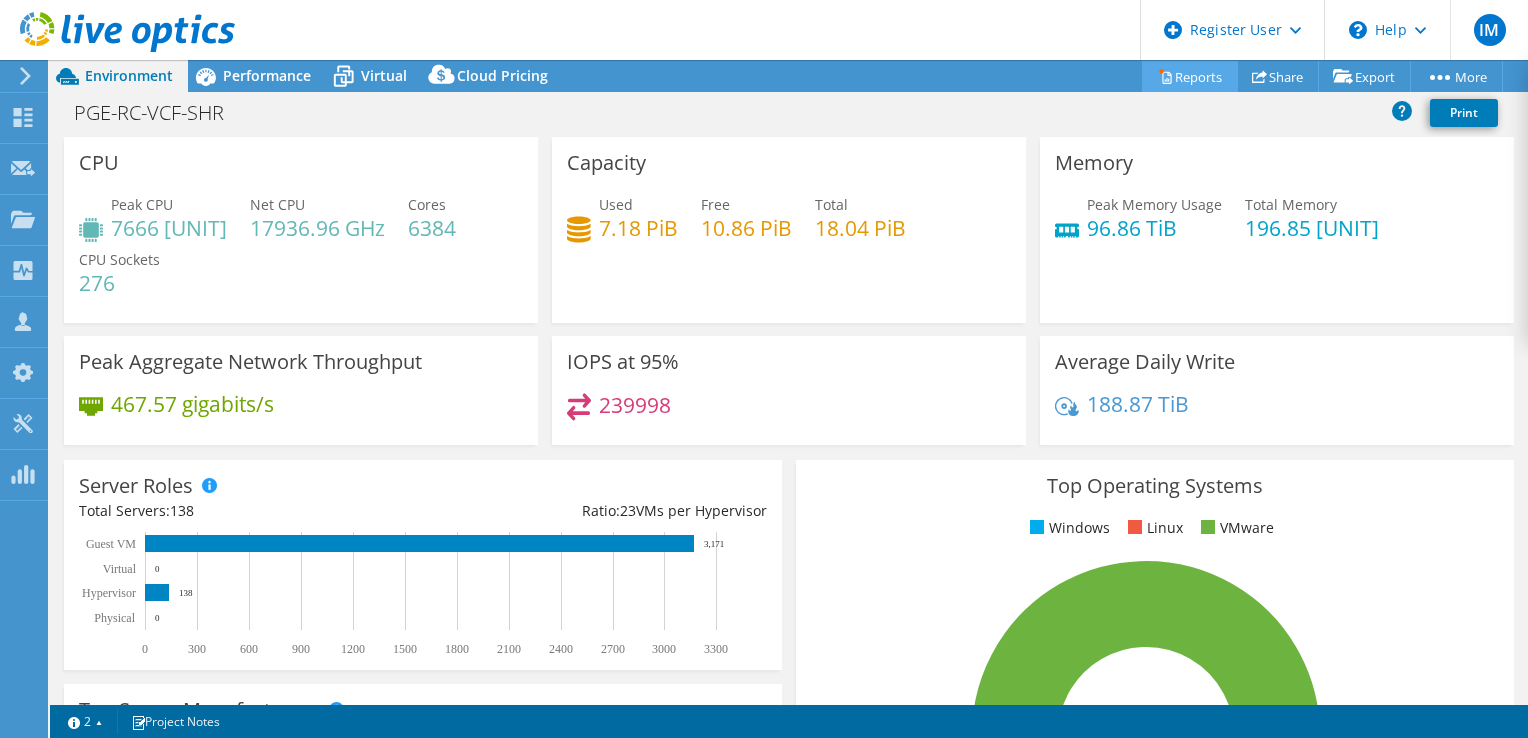 click on "Reports" at bounding box center [1190, 76] 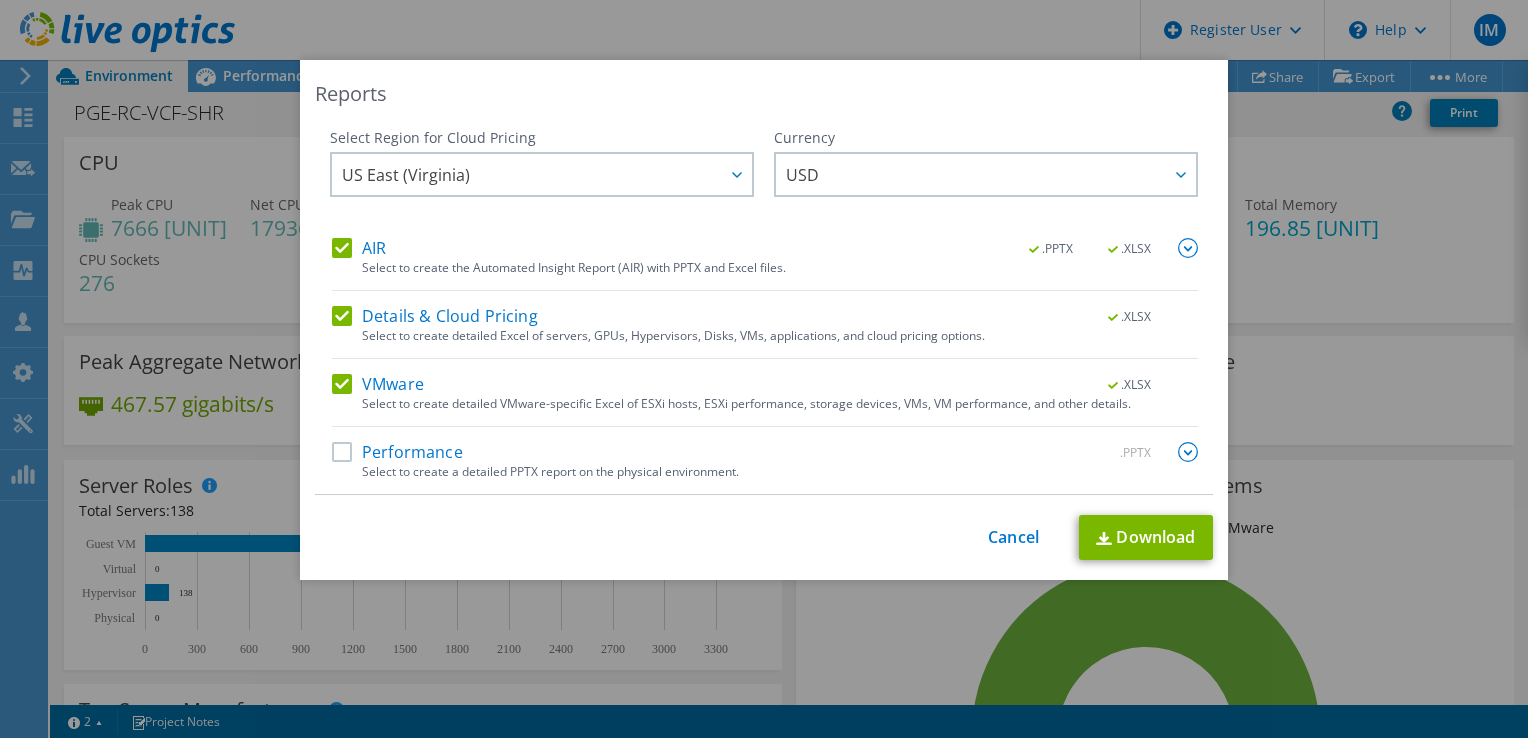click on "Performance" at bounding box center (397, 452) 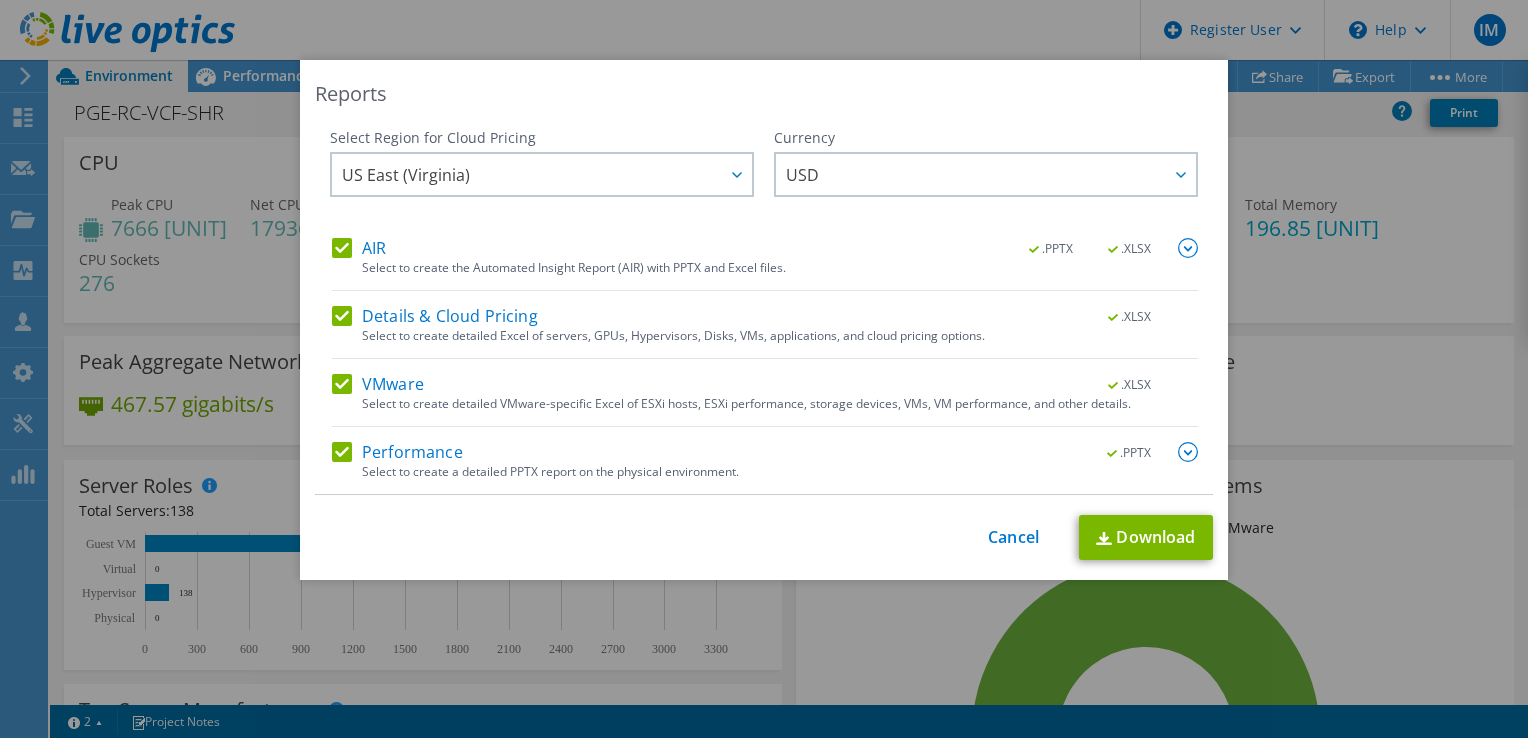click at bounding box center [1188, 248] 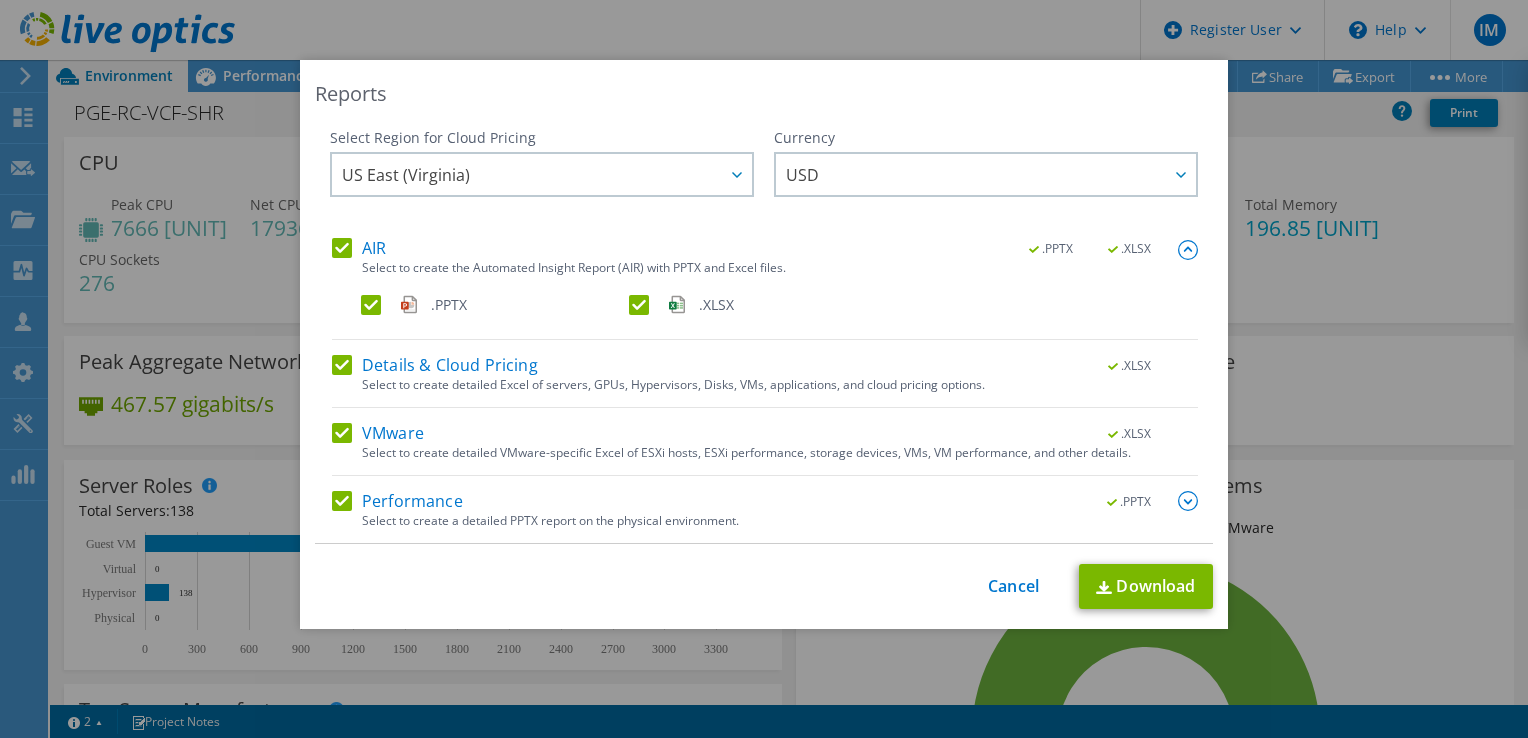 click on ".XLSX" at bounding box center [761, 305] 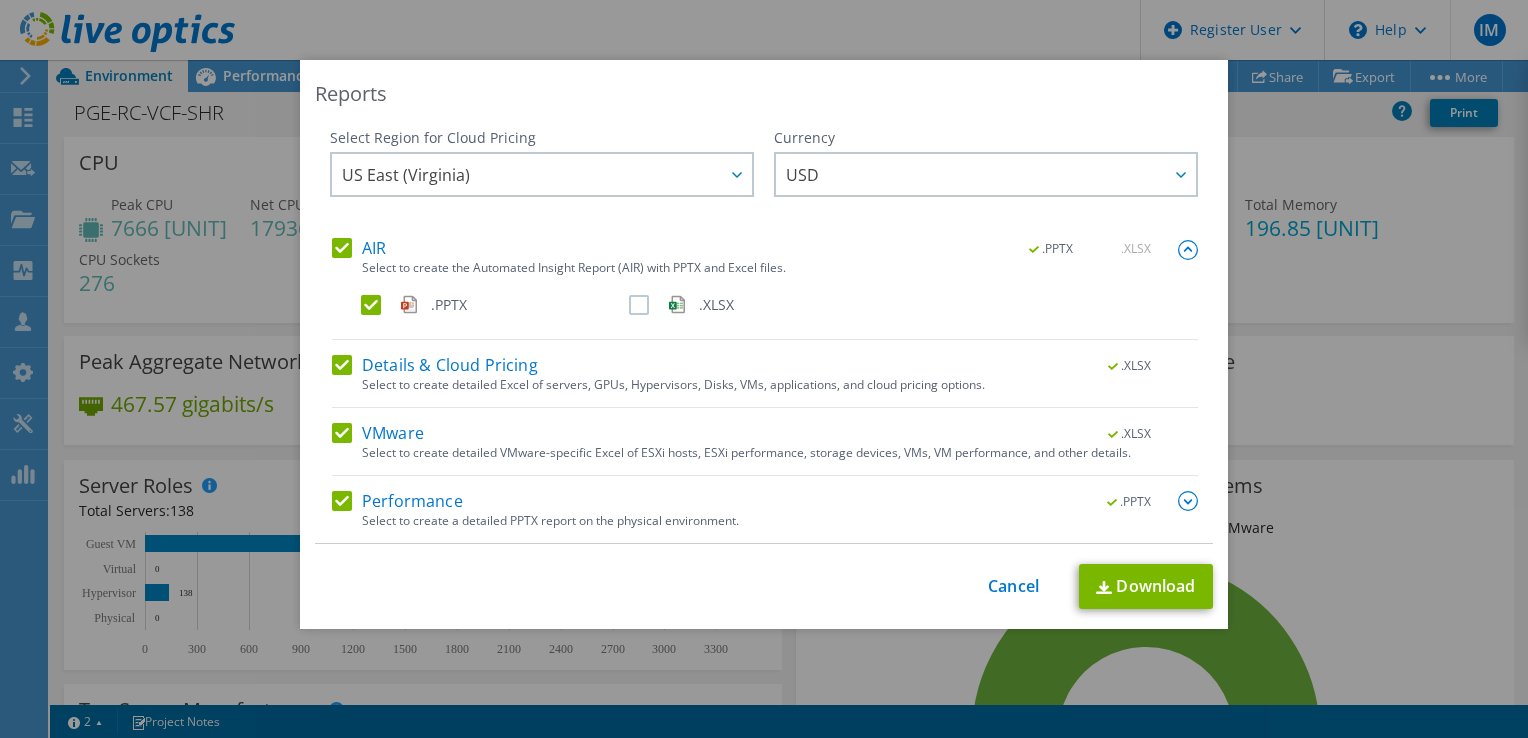 click on "Details & Cloud Pricing" at bounding box center [435, 365] 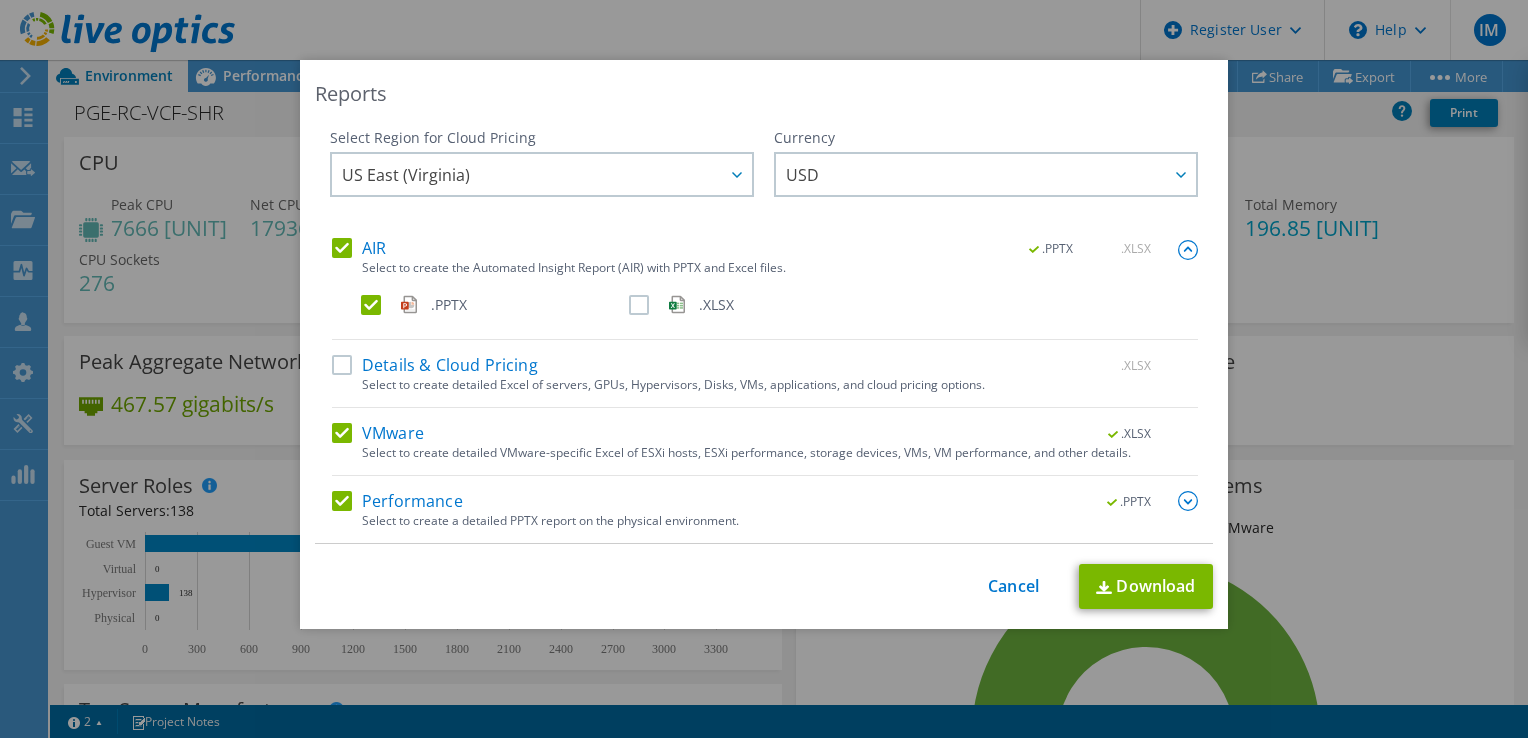 click at bounding box center (1188, 501) 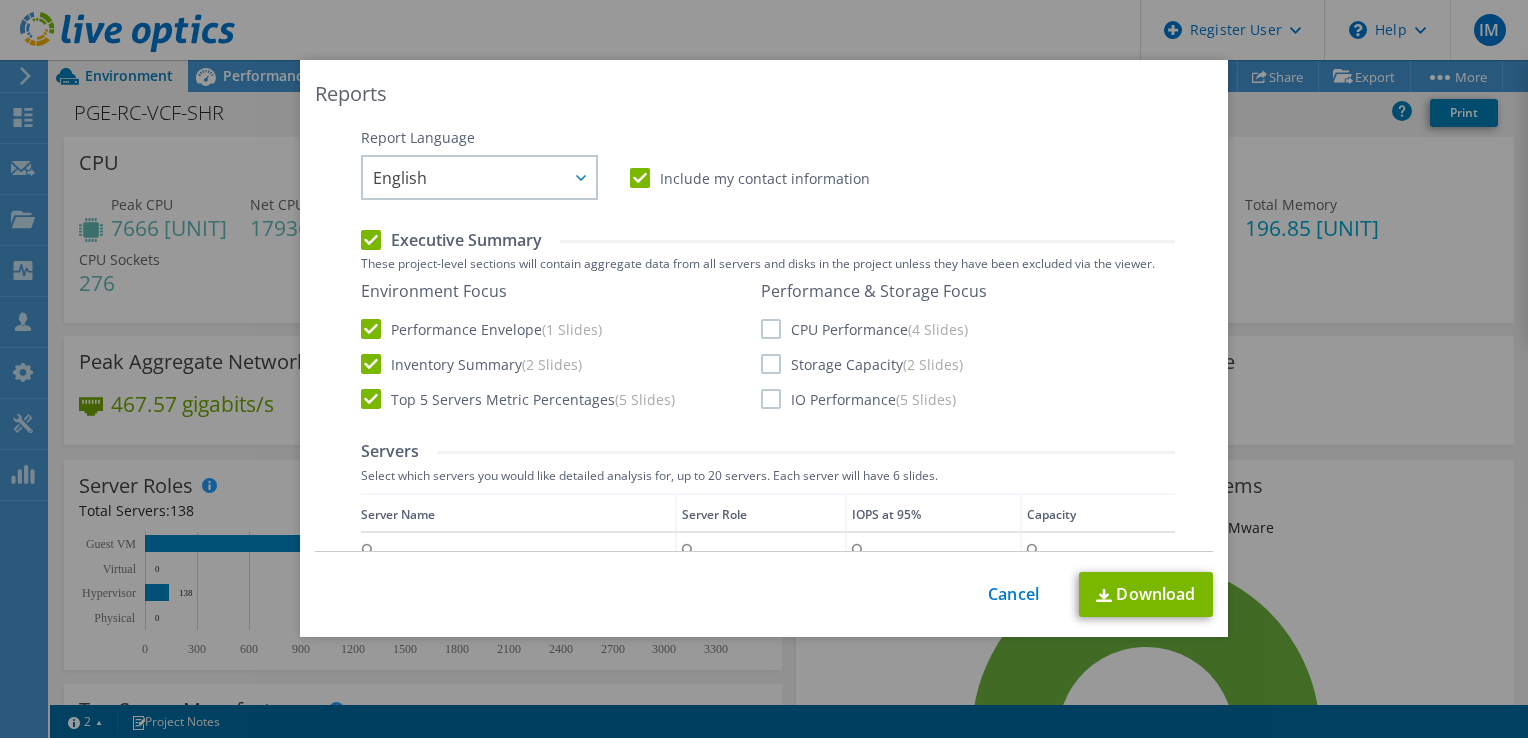 scroll, scrollTop: 400, scrollLeft: 0, axis: vertical 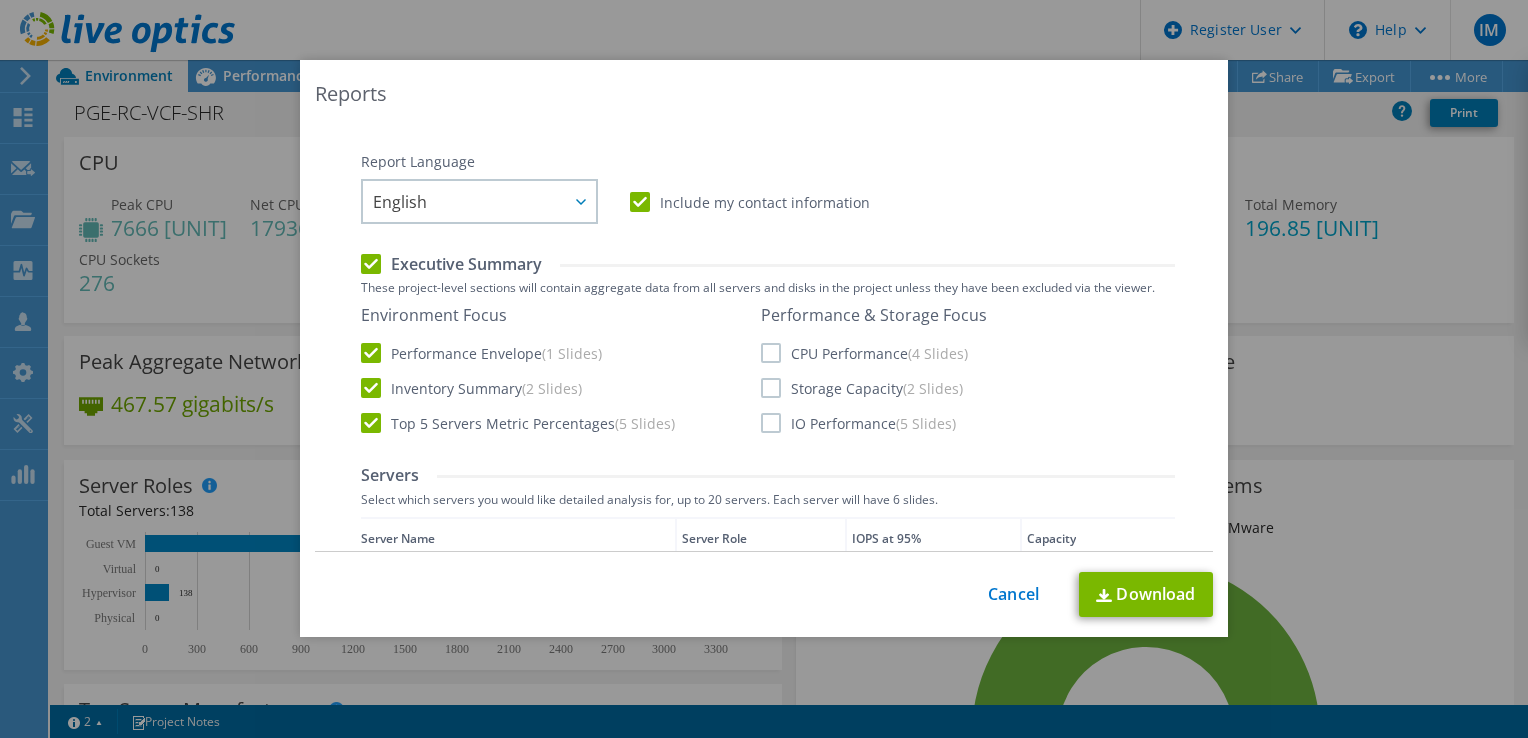 click on "Include my contact information" at bounding box center [750, 202] 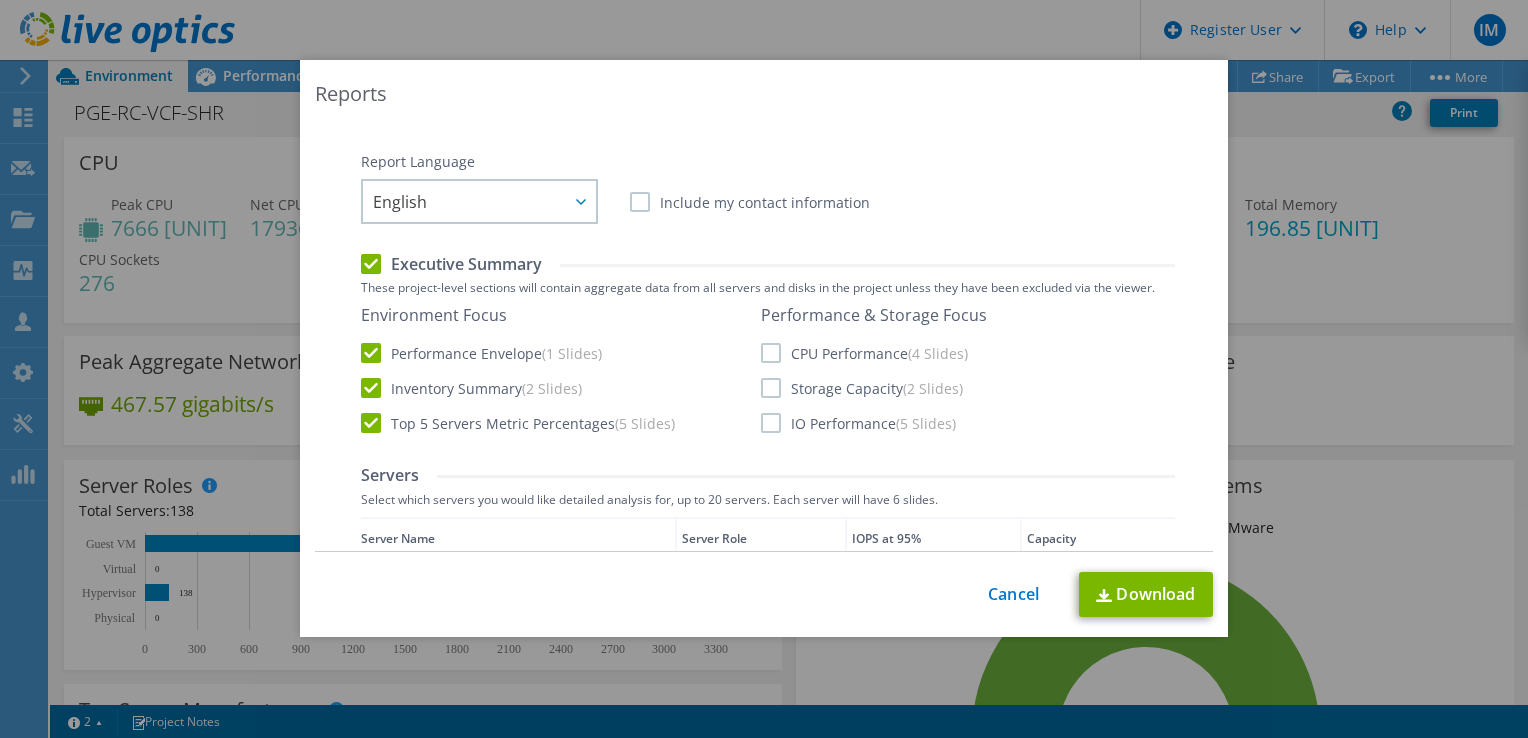 click on "Top 5 Servers Metric Percentages  (5 Slides)" at bounding box center (518, 423) 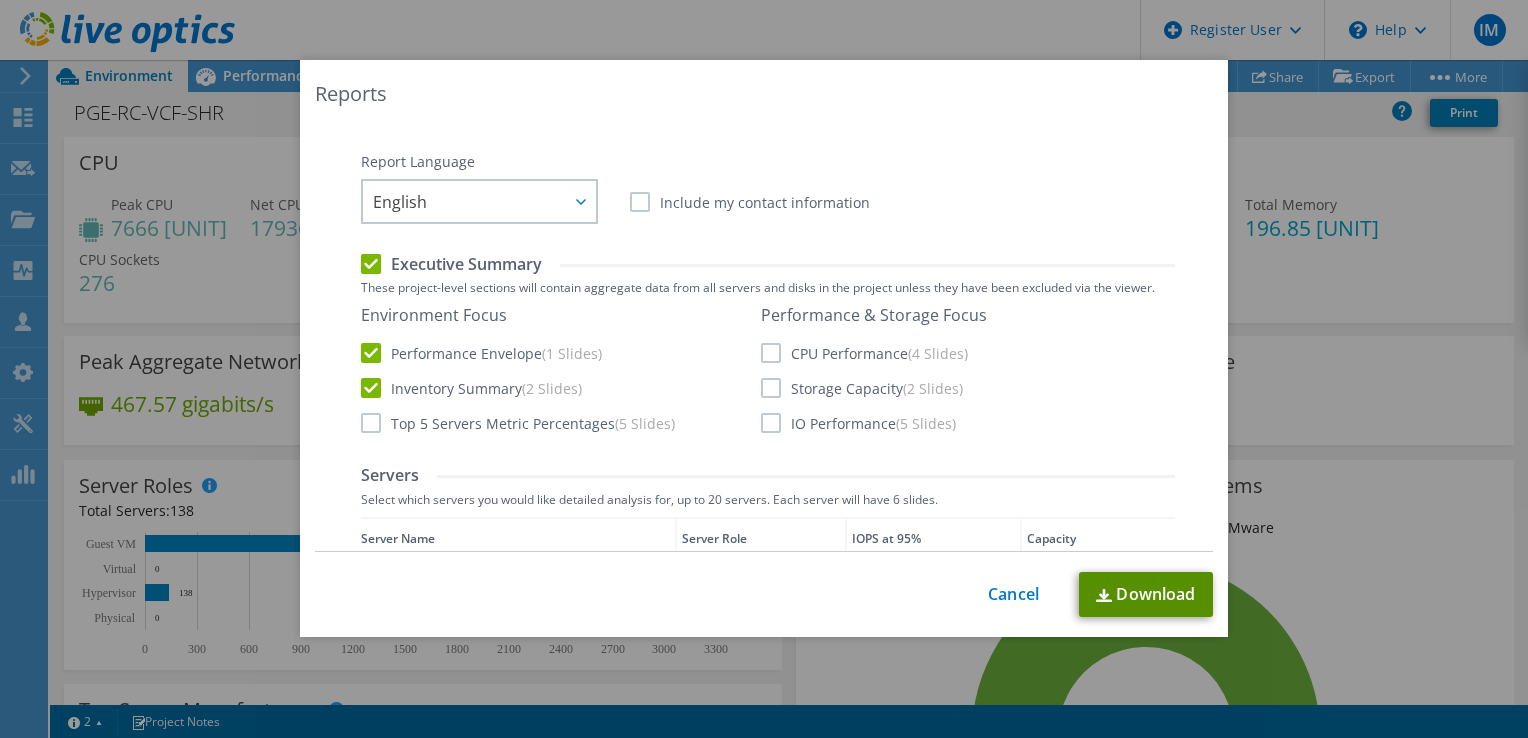 click on "Download" at bounding box center [1146, 594] 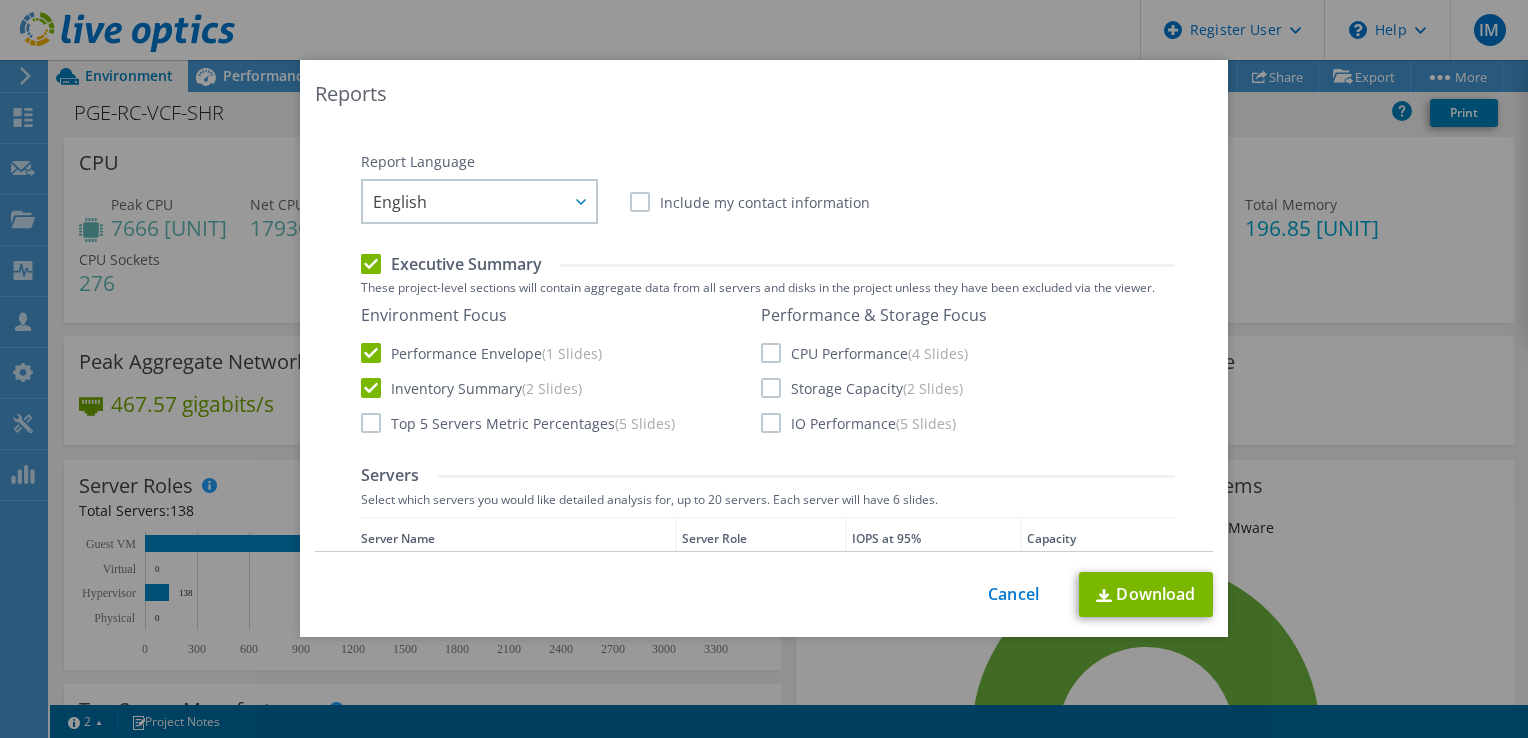 click on "Reports
Select Region for Cloud Pricing
Asia Pacific (Hong Kong)
Asia Pacific (Mumbai)
Asia Pacific (Seoul)
Asia Pacific (Singapore)
Asia Pacific (Tokyo)
Australia
Canada
Europe (Frankfurt)
Europe (London)
South America (Sao Paulo)
US East (Virginia)
US West (California)
US East (Virginia)" at bounding box center (764, 369) 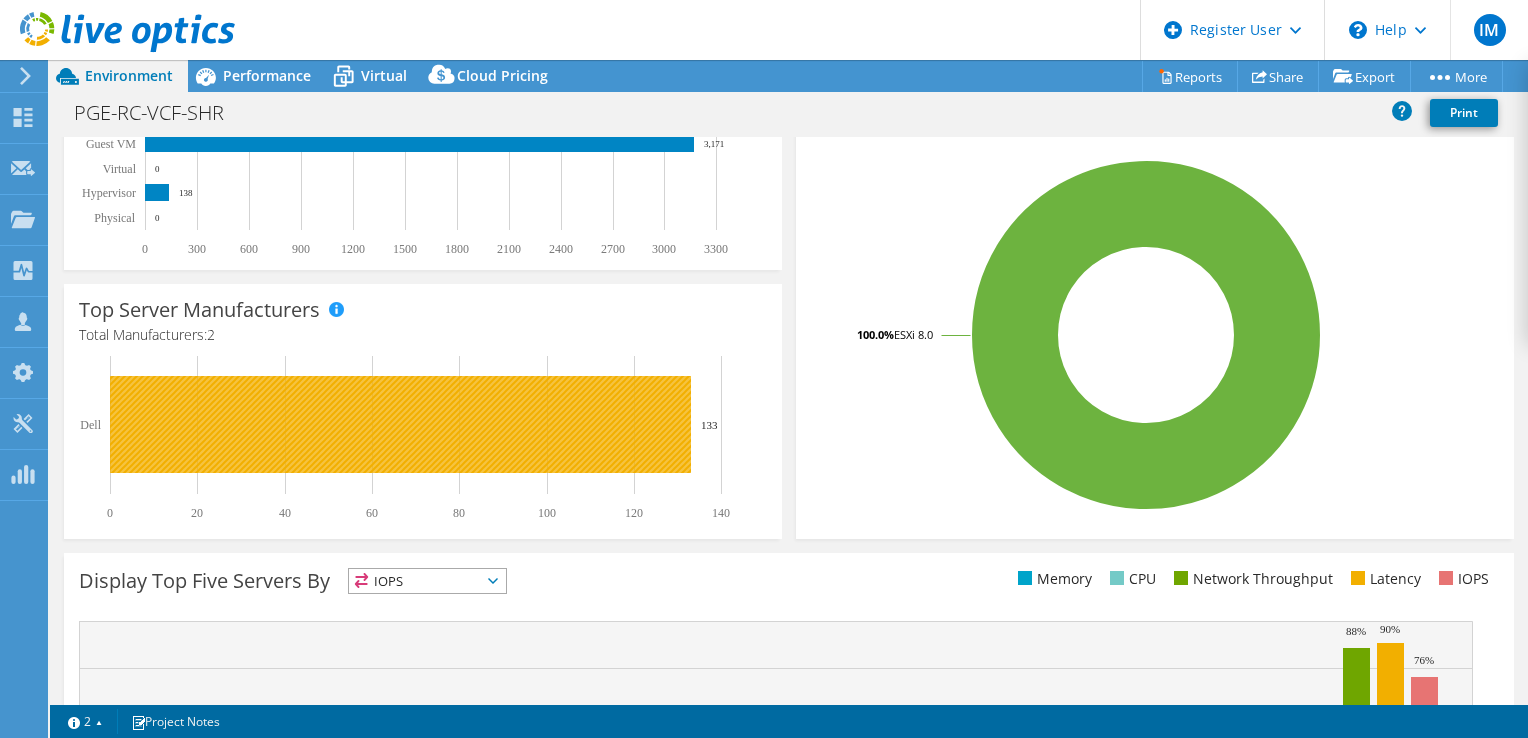 scroll, scrollTop: 0, scrollLeft: 0, axis: both 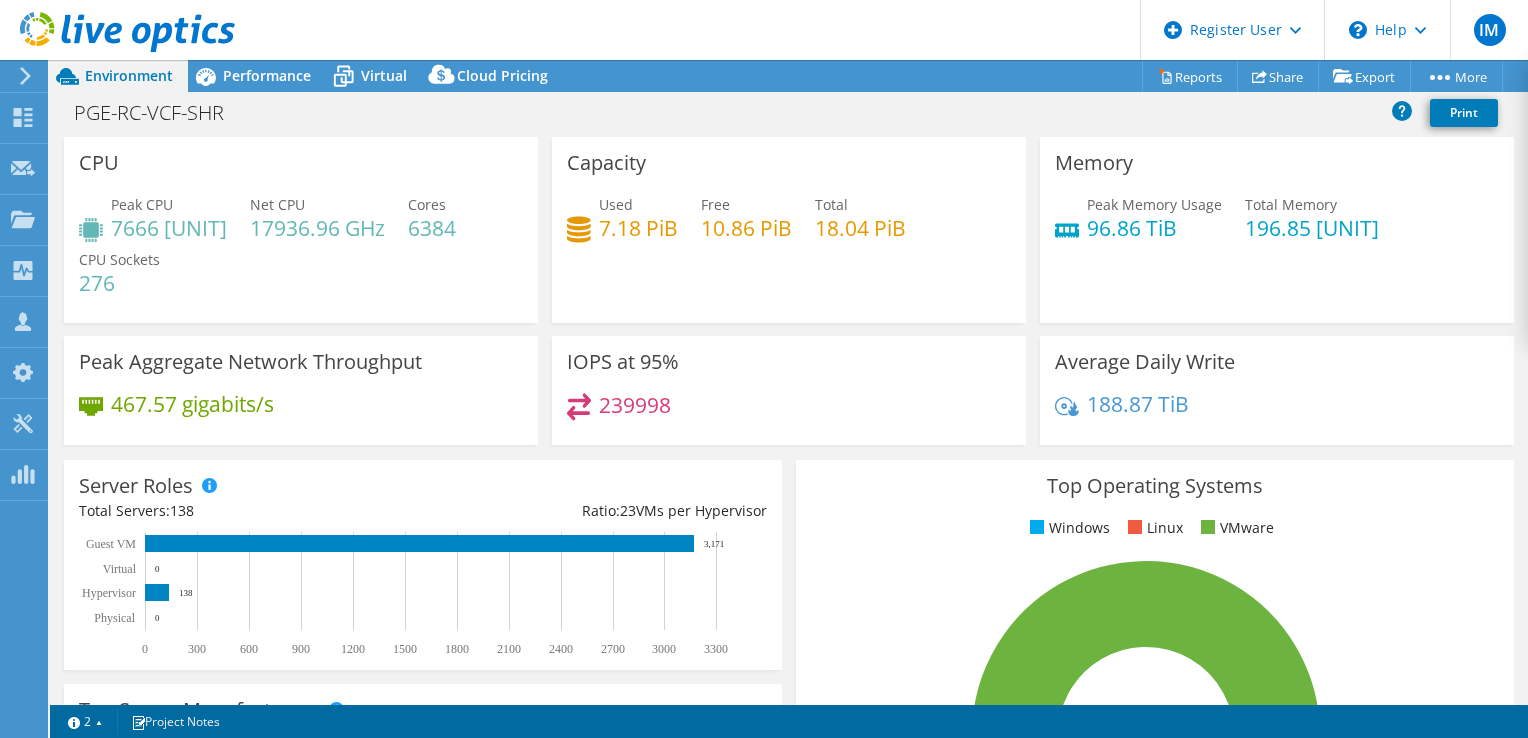 click on "18.04 PiB" at bounding box center (860, 228) 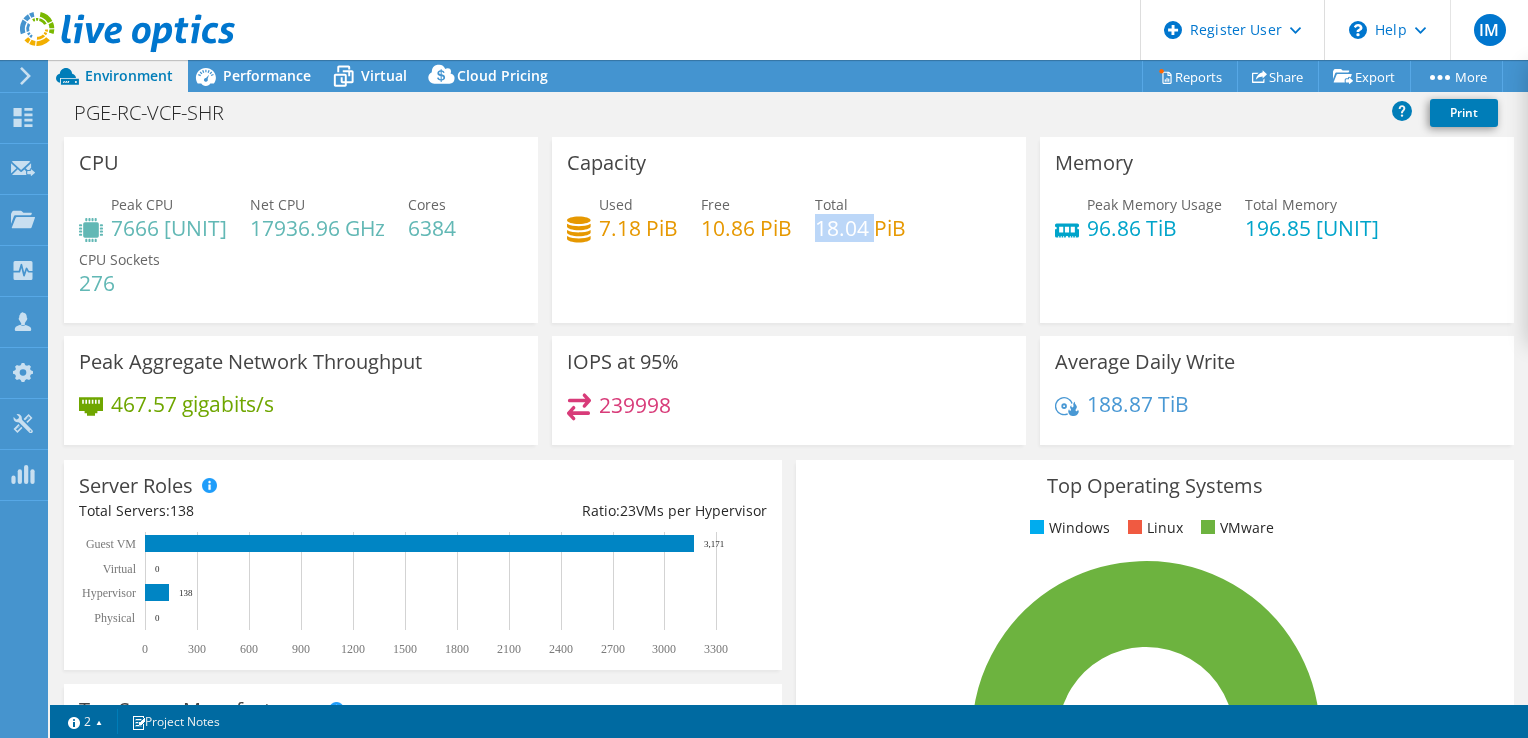 click on "18.04 PiB" at bounding box center (860, 228) 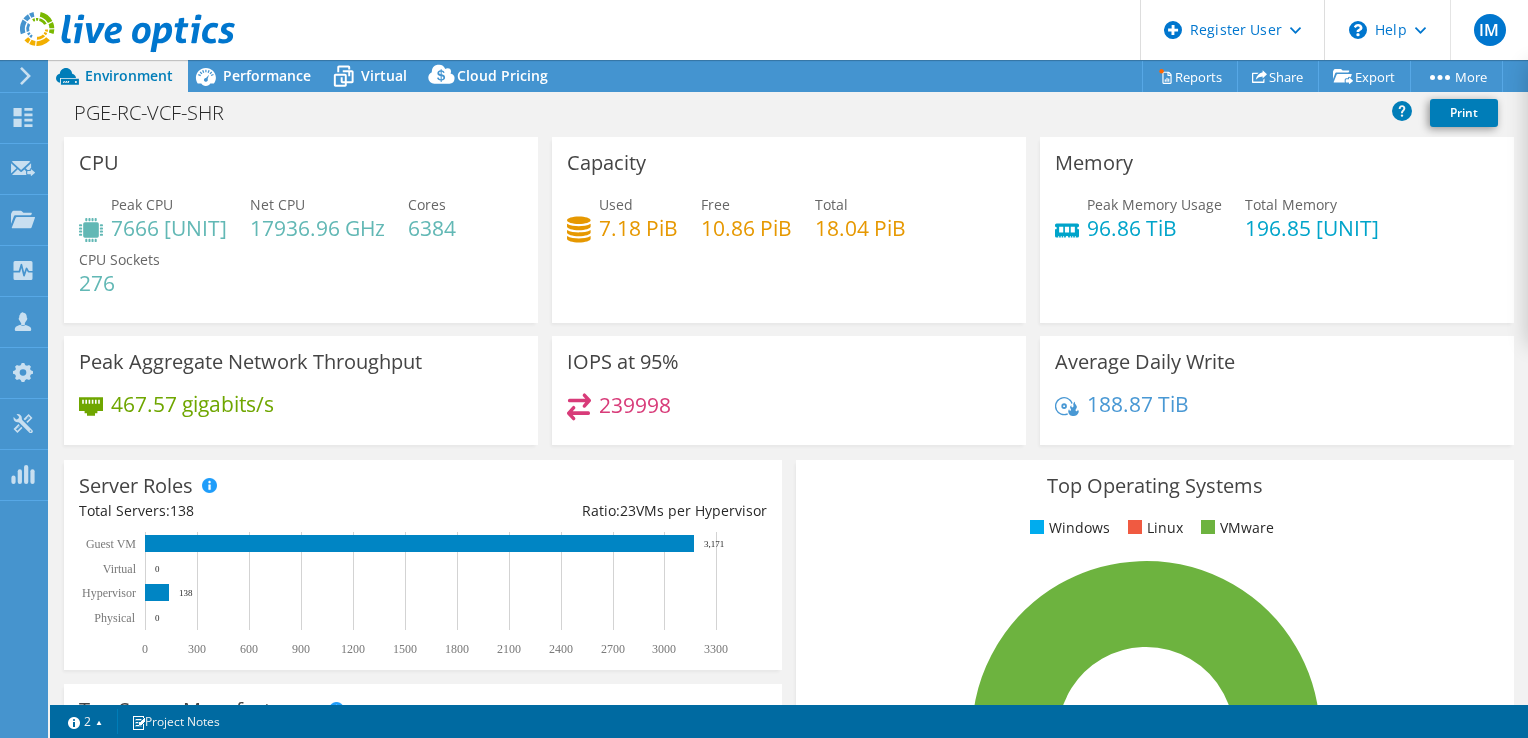 click on "7.18 PiB" at bounding box center [638, 228] 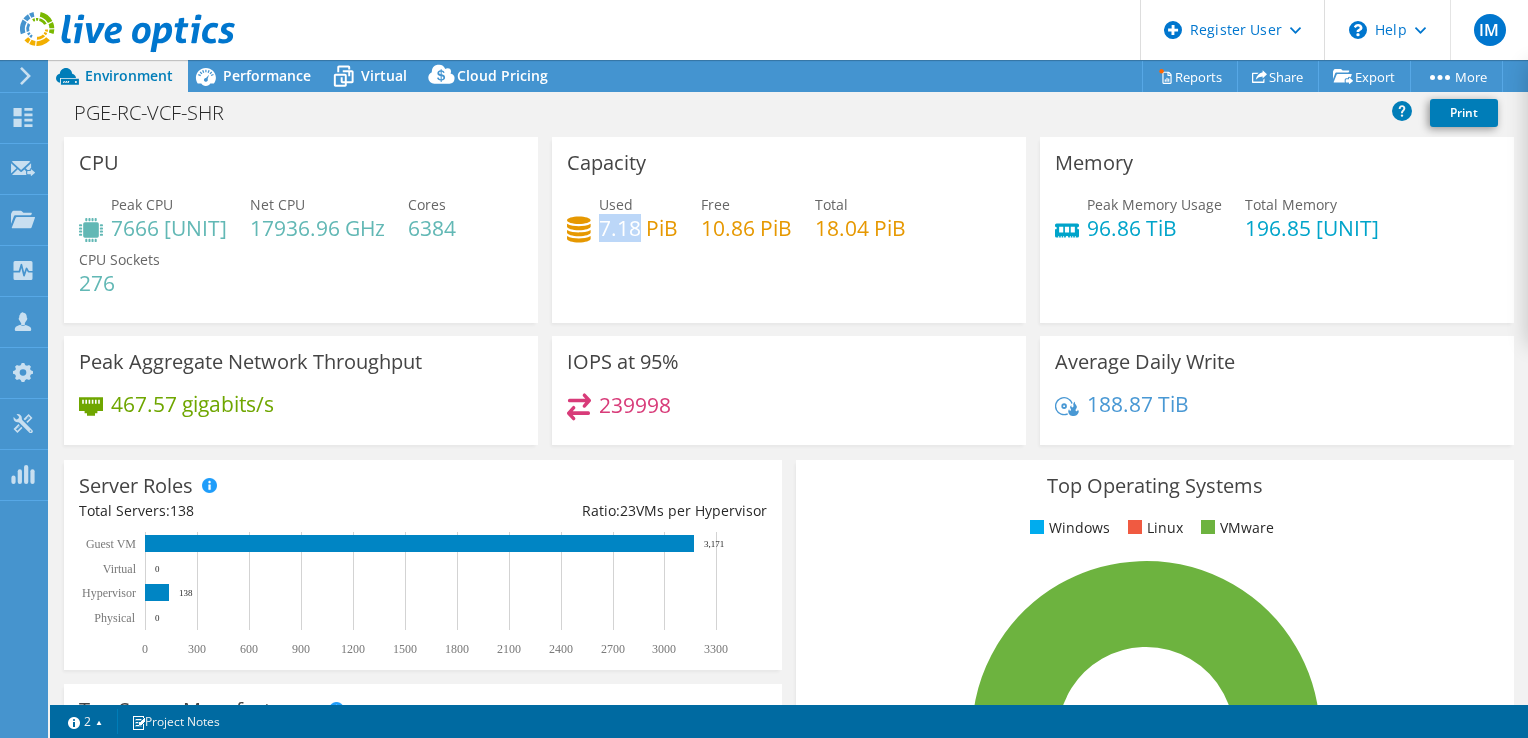 click on "7.18 PiB" at bounding box center (638, 228) 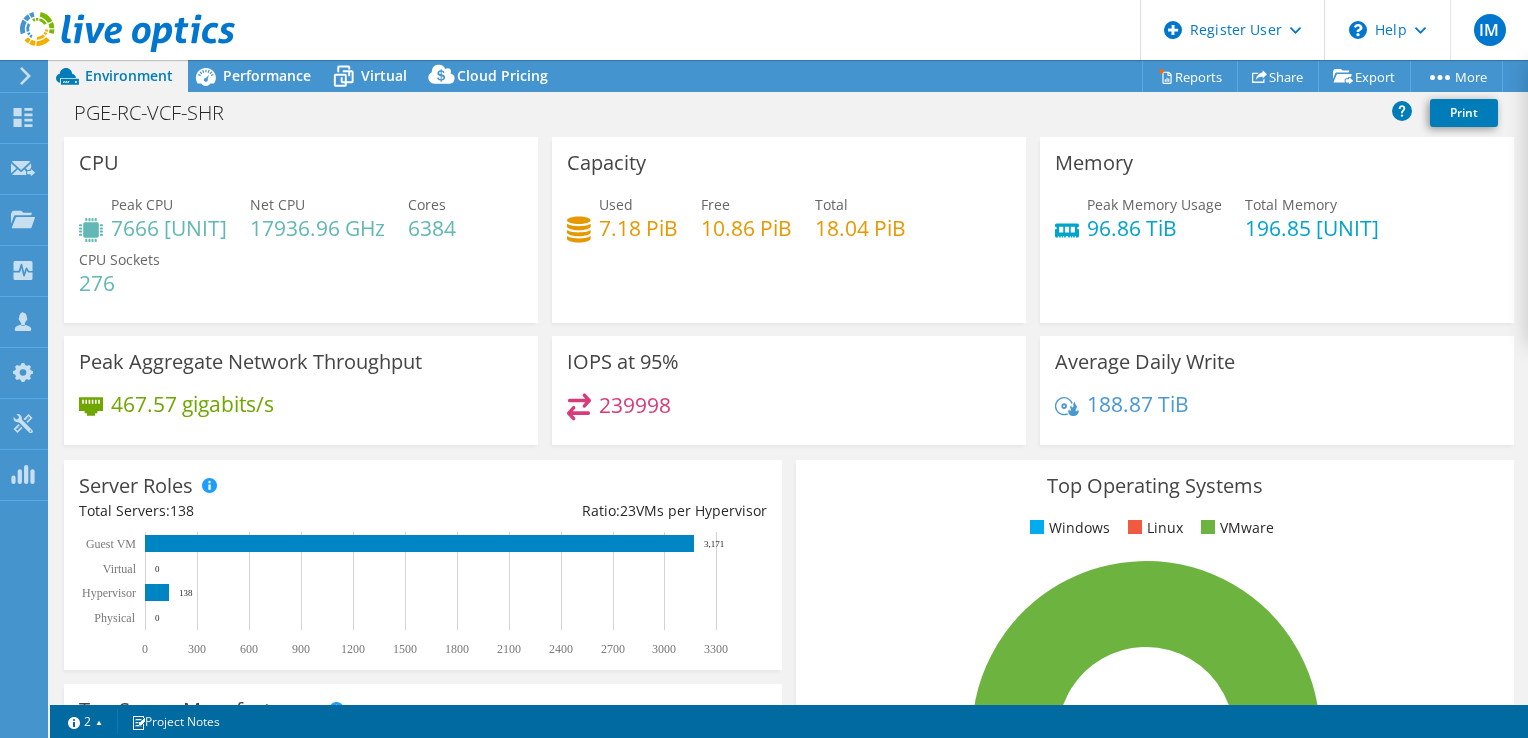click on "18.04 PiB" at bounding box center (860, 228) 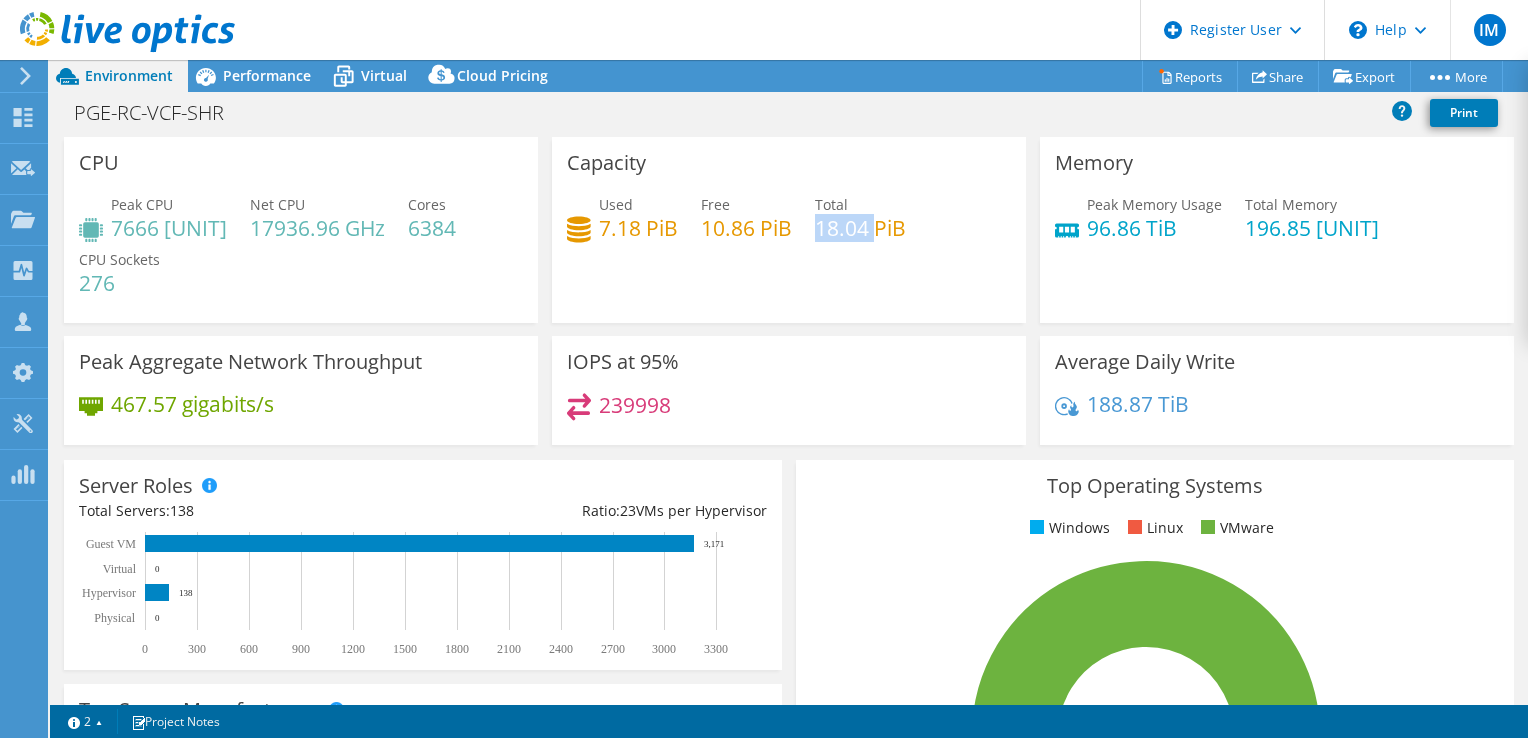 click on "18.04 PiB" at bounding box center [860, 228] 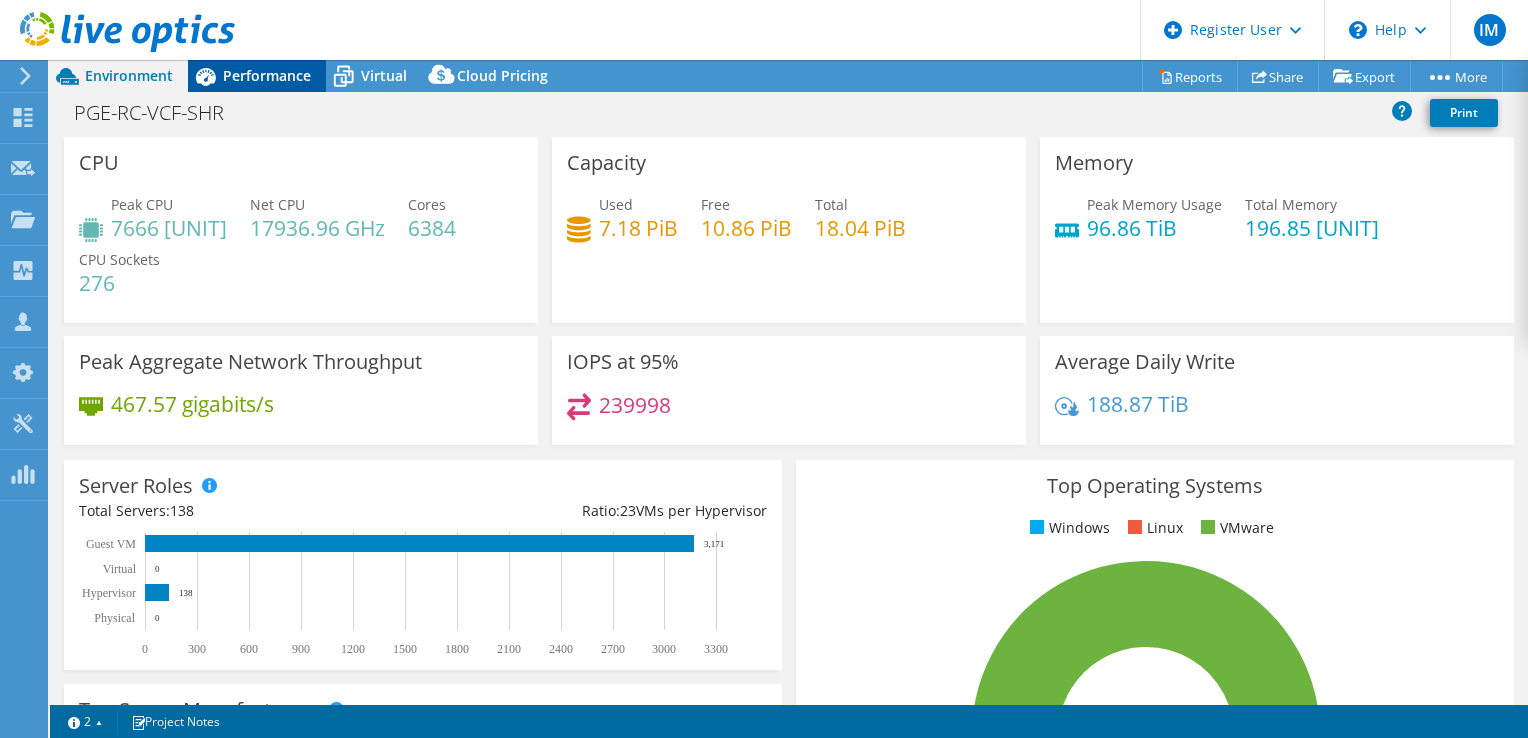 click on "Performance" at bounding box center [267, 75] 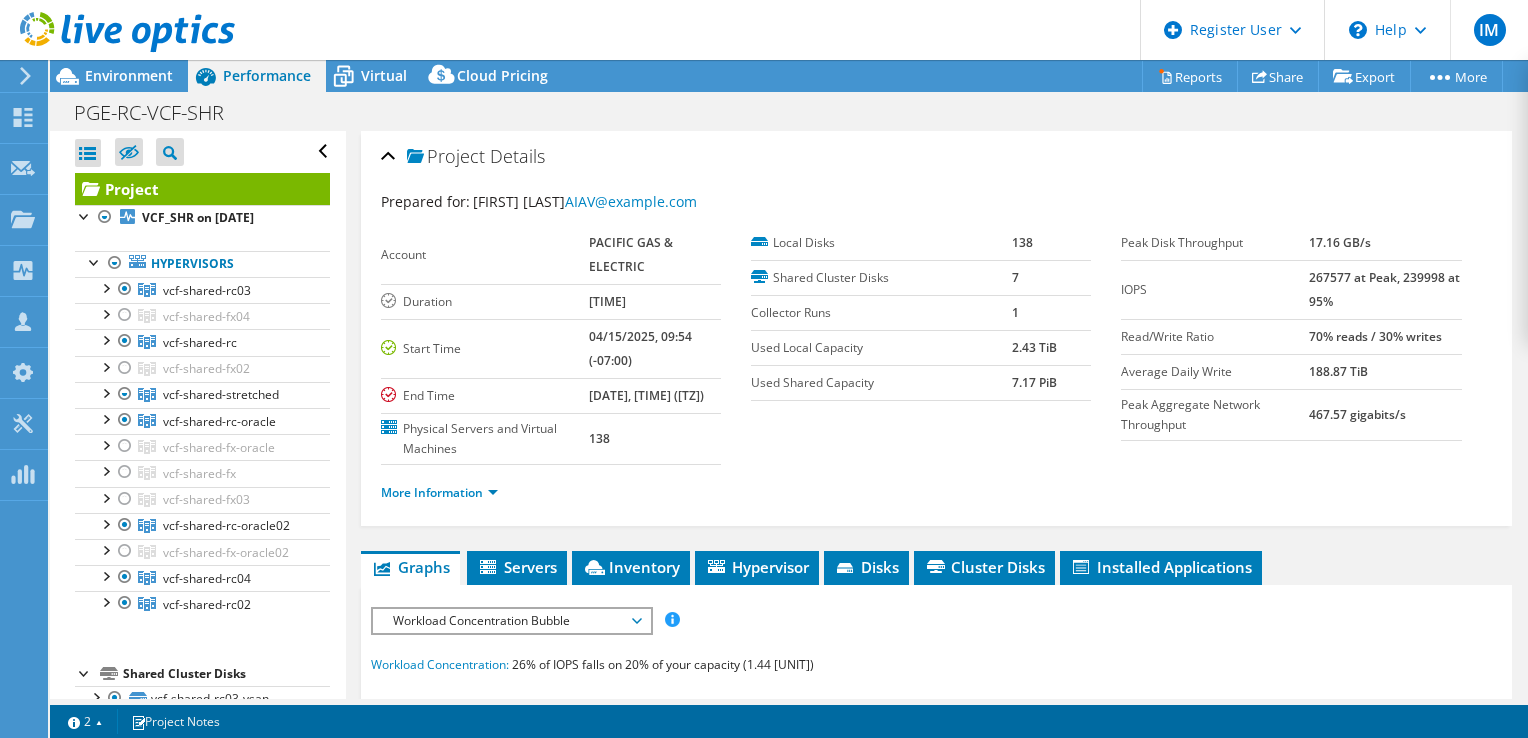 click on "70% reads / 30% writes" at bounding box center (1375, 336) 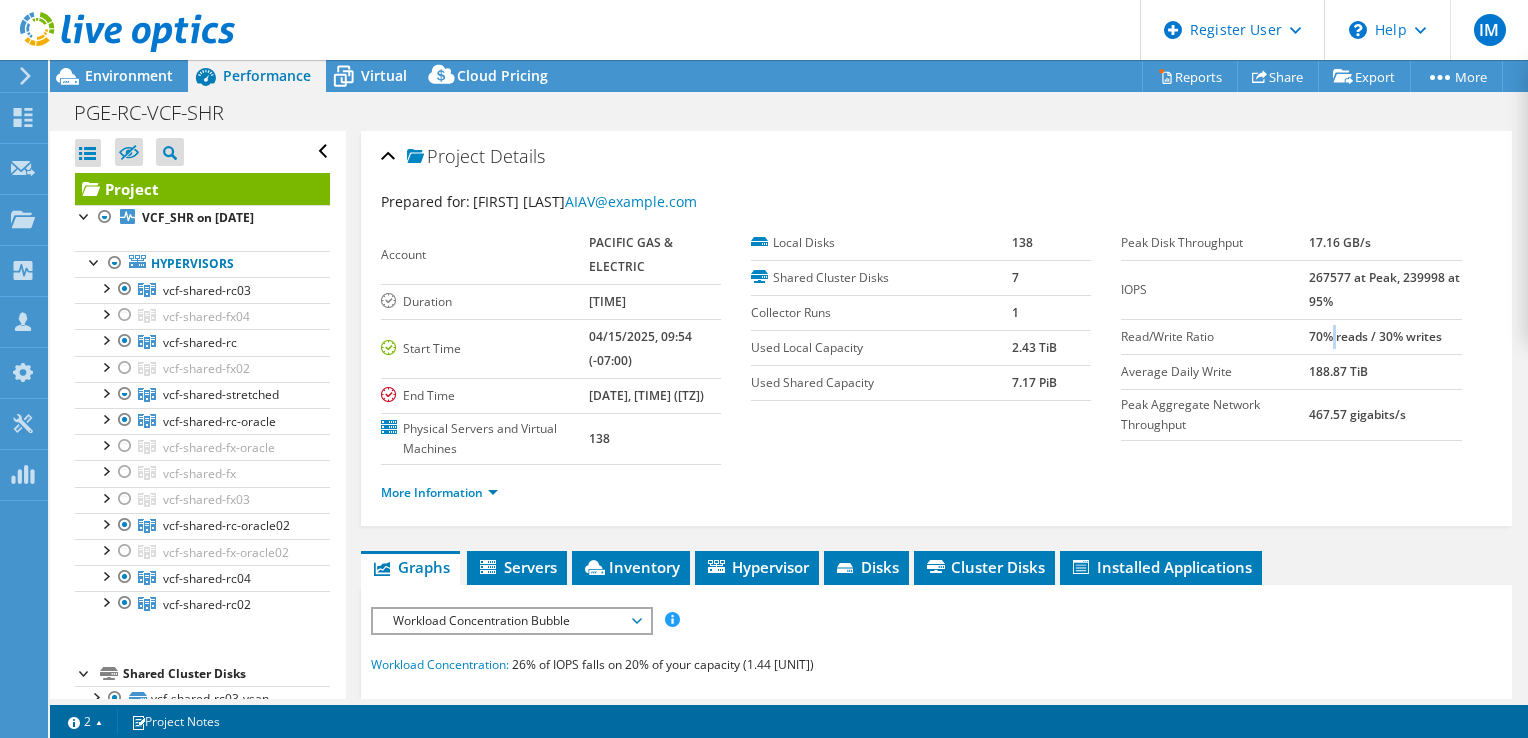 click on "70% reads / 30% writes" at bounding box center (1375, 336) 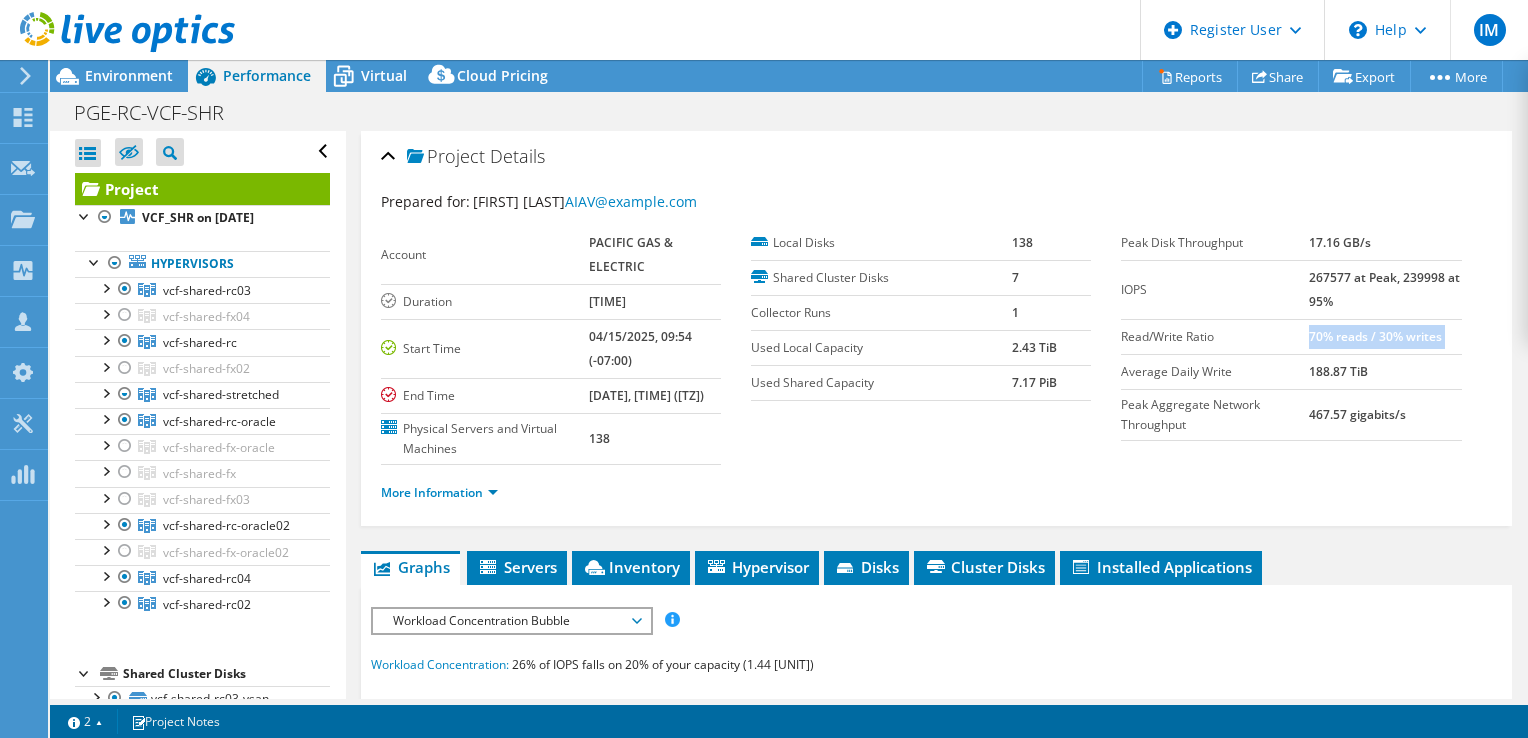 click on "70% reads / 30% writes" at bounding box center [1375, 336] 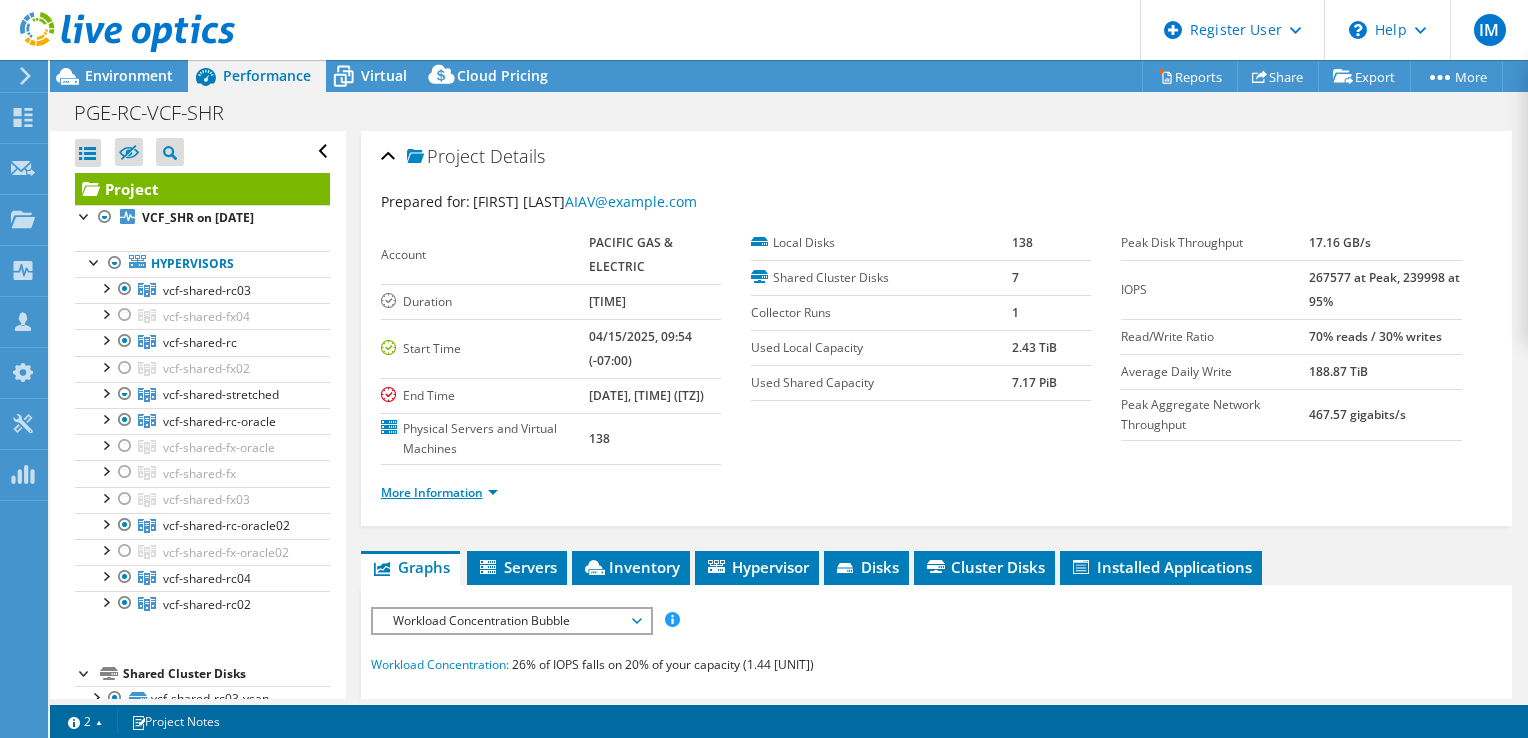 click on "More Information" at bounding box center (439, 492) 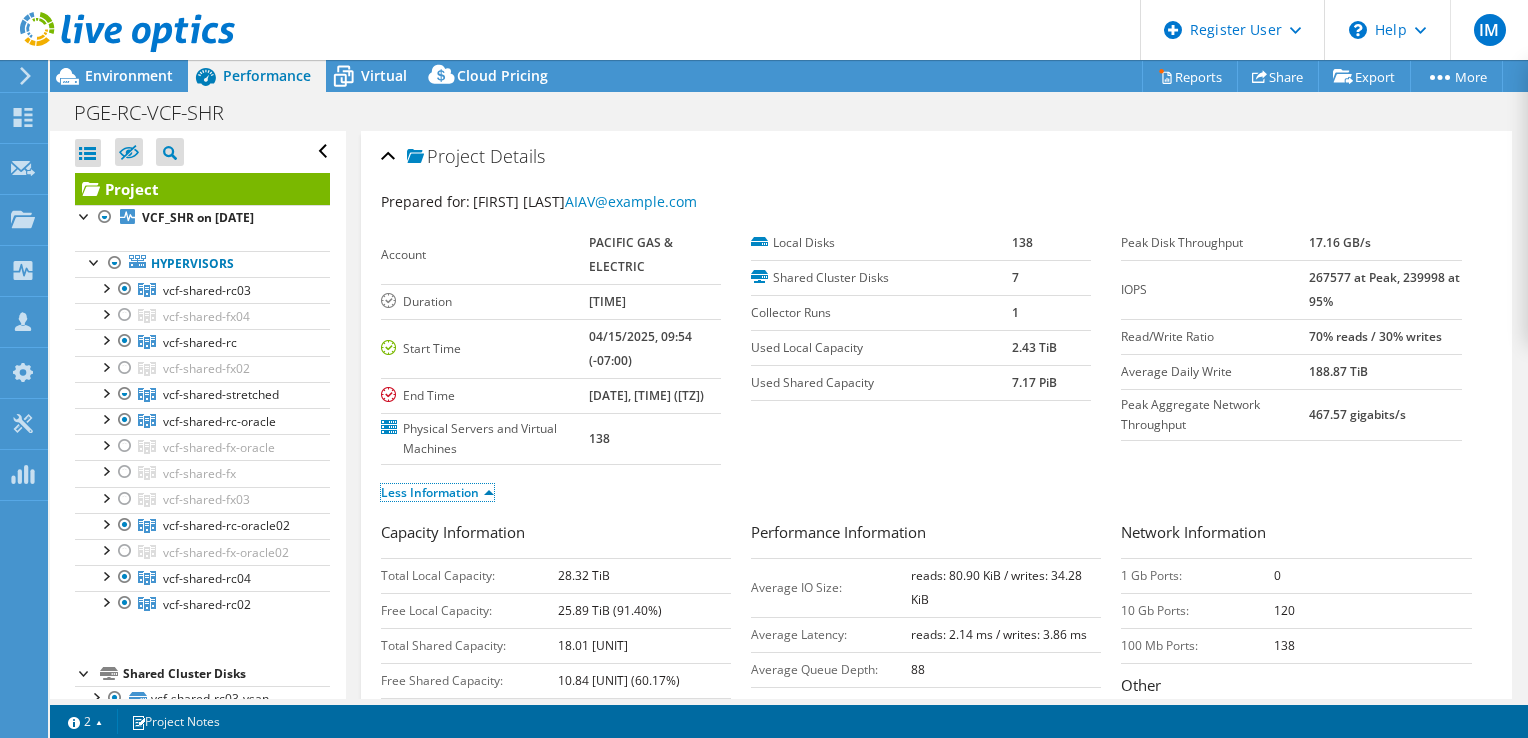 scroll, scrollTop: 200, scrollLeft: 0, axis: vertical 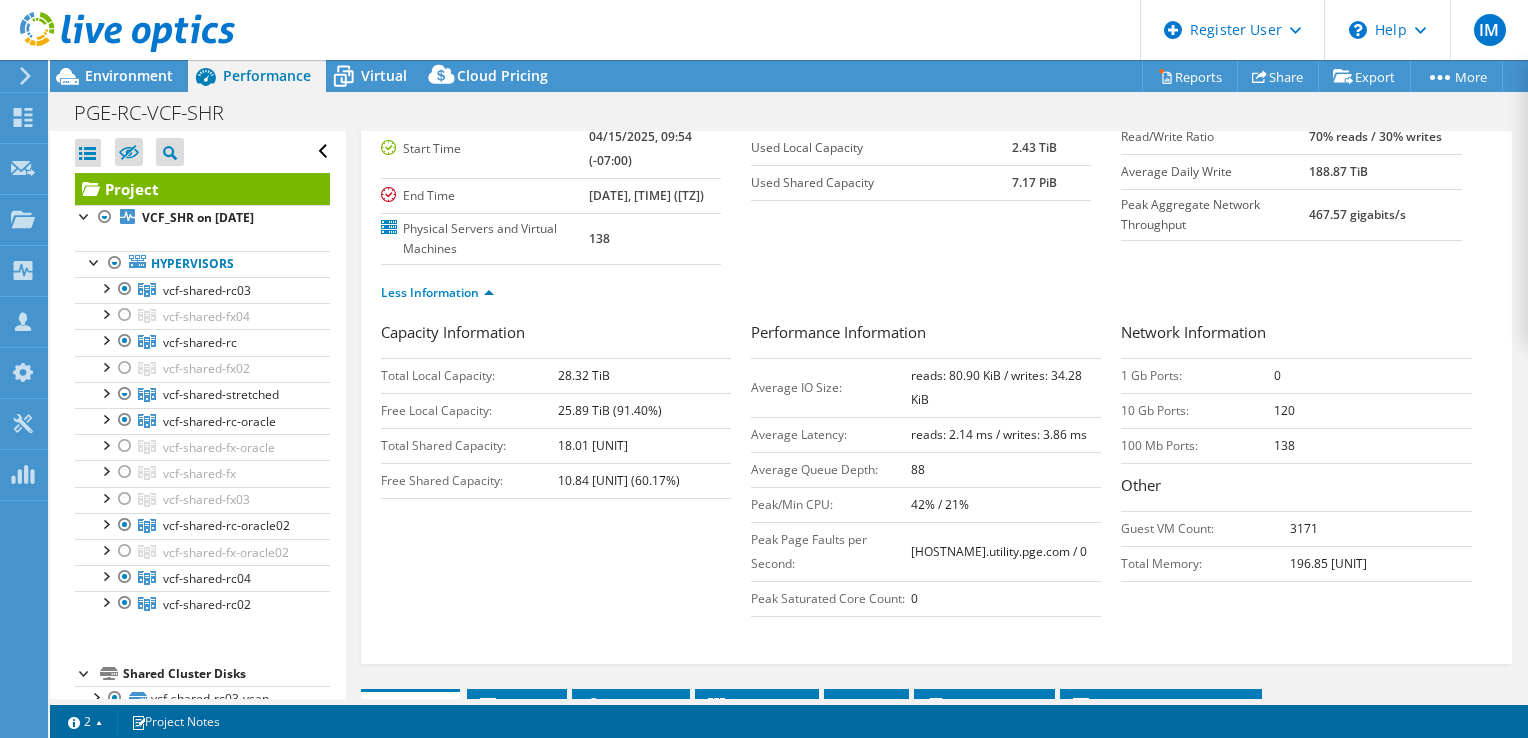 click on "reads: 80.90 KiB / writes: 34.28 KiB" at bounding box center (996, 387) 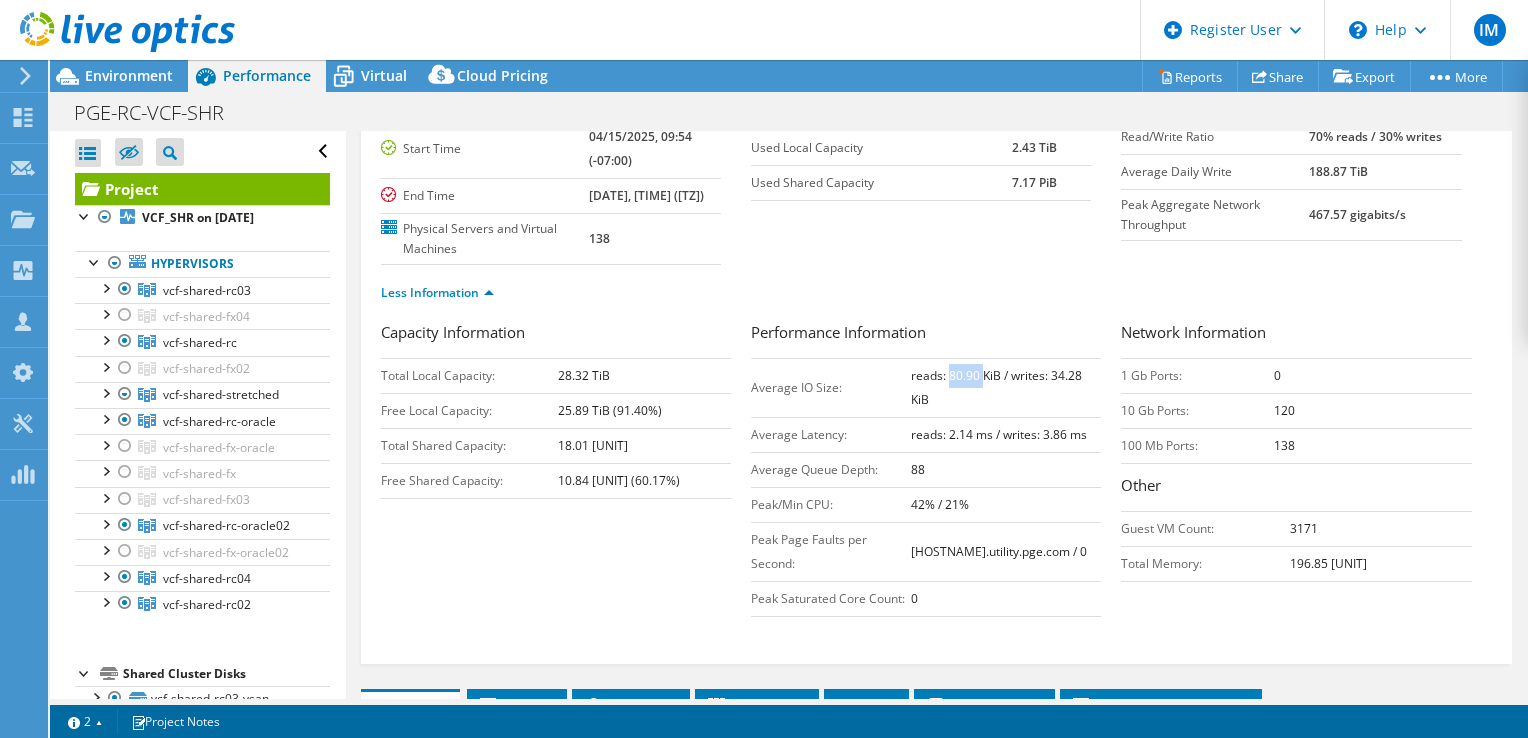 click on "reads: 80.90 KiB / writes: 34.28 KiB" at bounding box center (996, 387) 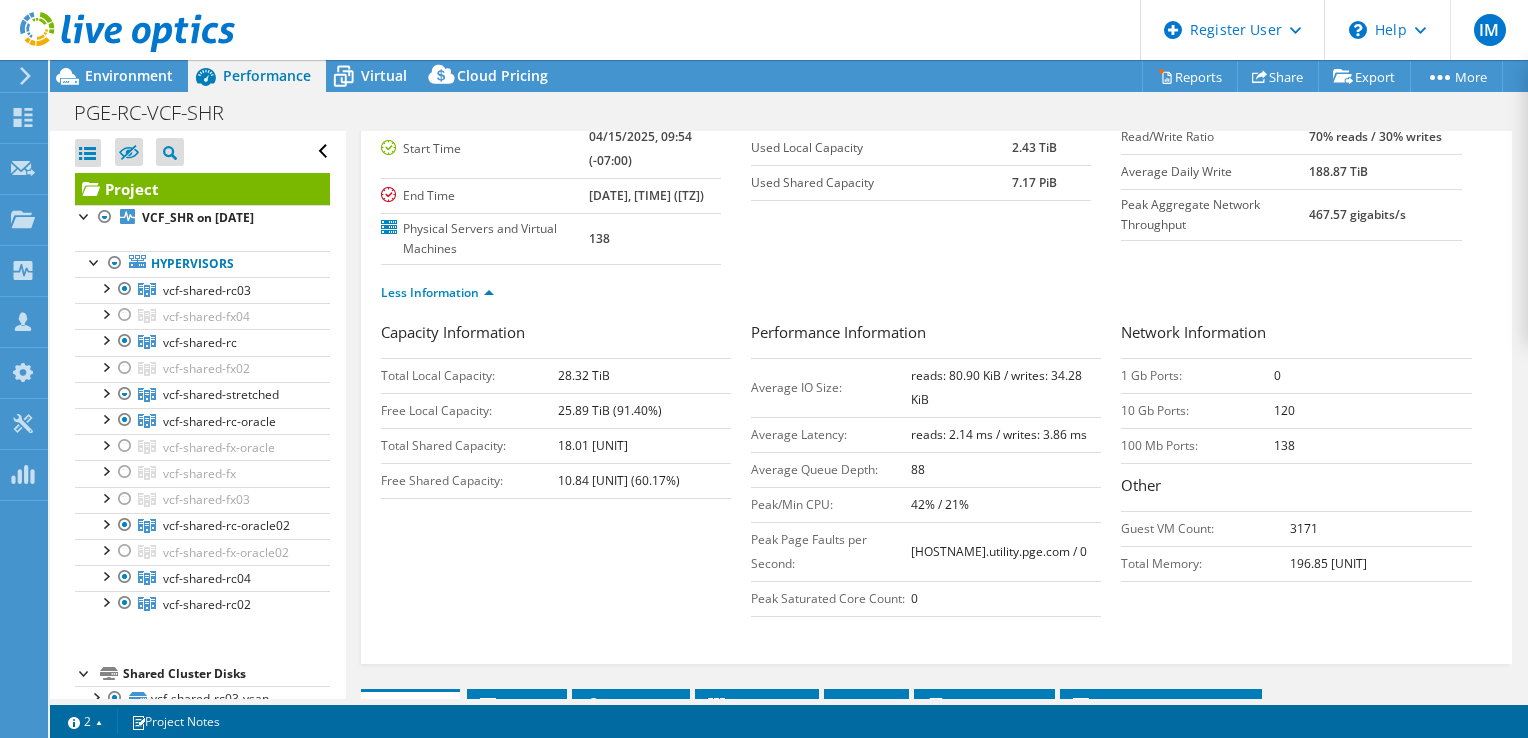 click on "reads: 80.90 KiB / writes: 34.28 KiB" at bounding box center (996, 387) 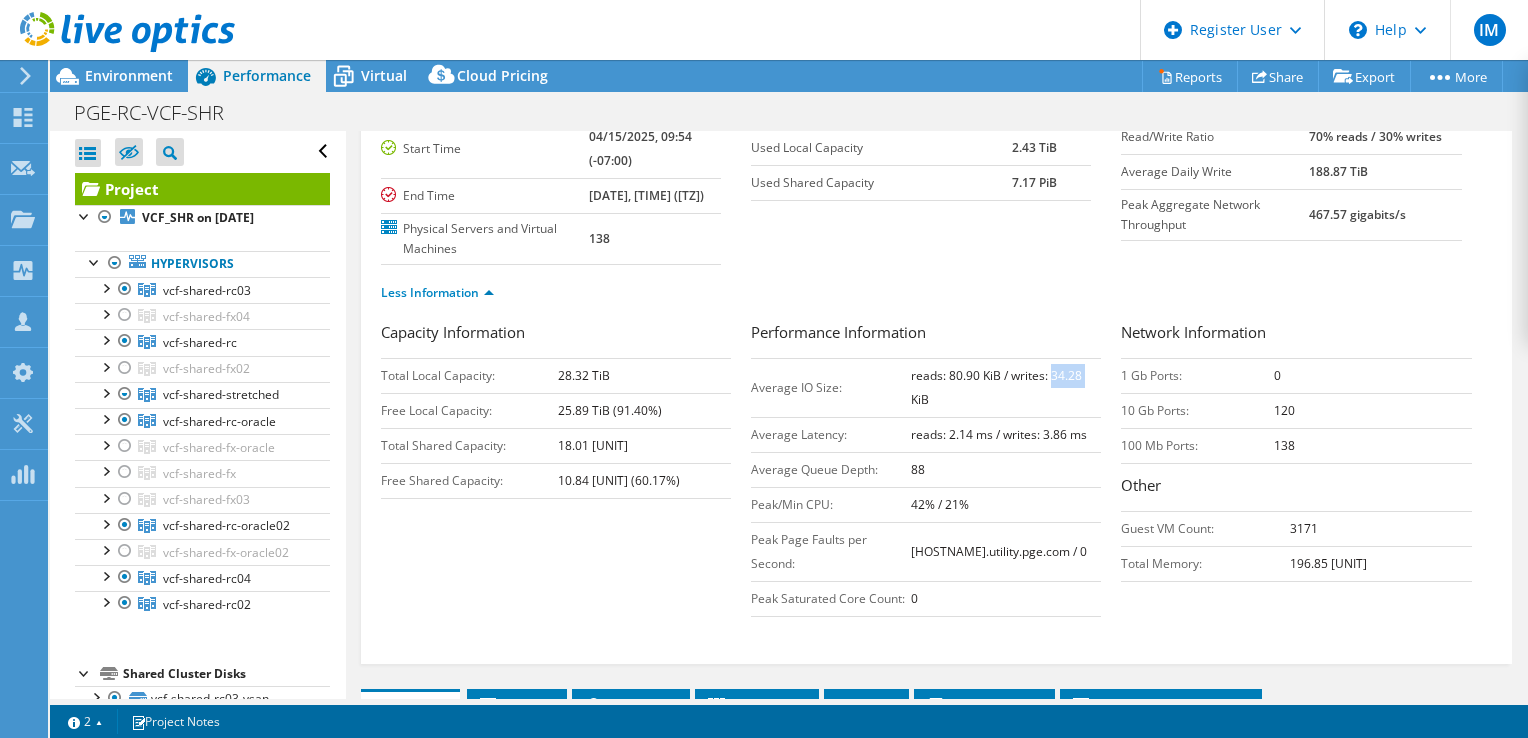 click on "reads: 80.90 KiB / writes: 34.28 KiB" at bounding box center (996, 387) 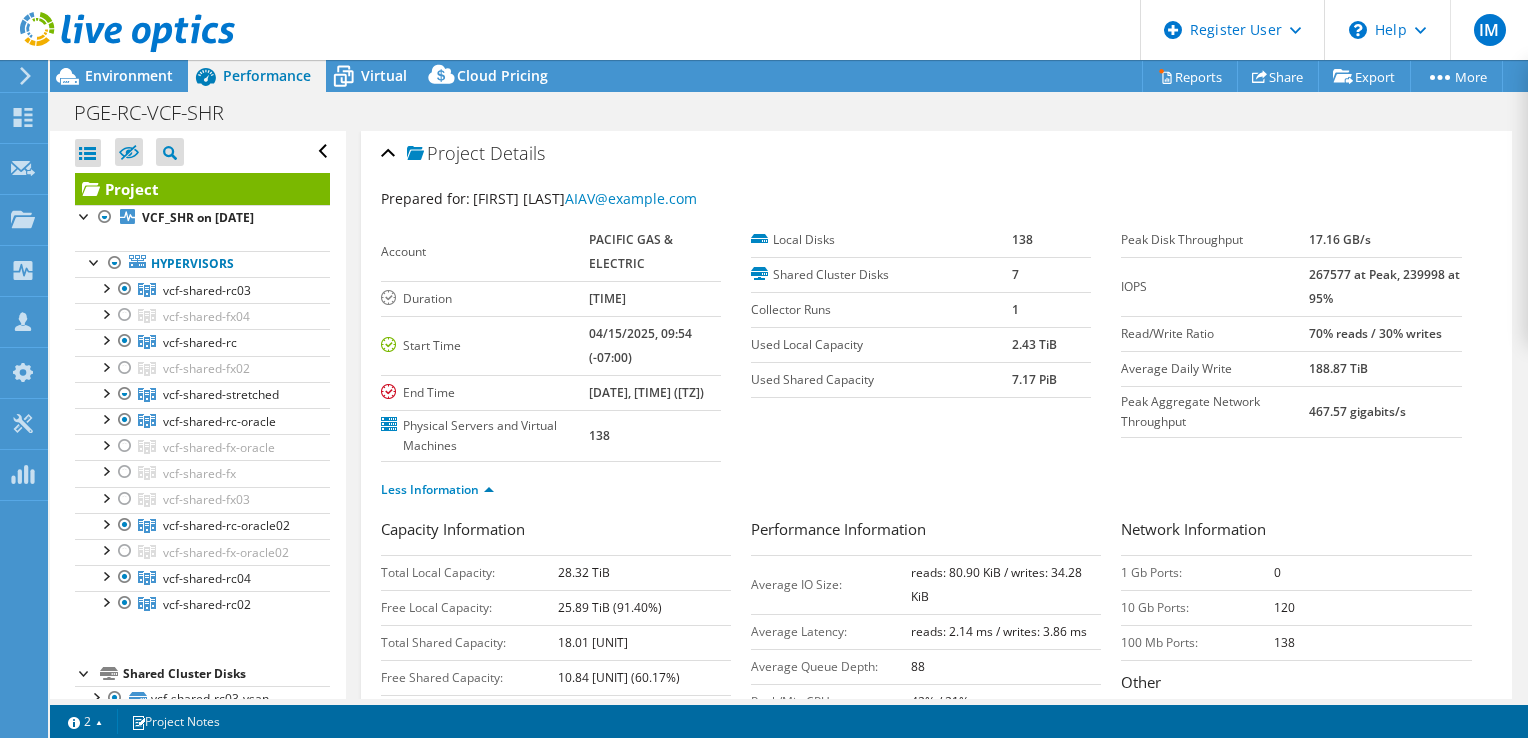 scroll, scrollTop: 0, scrollLeft: 0, axis: both 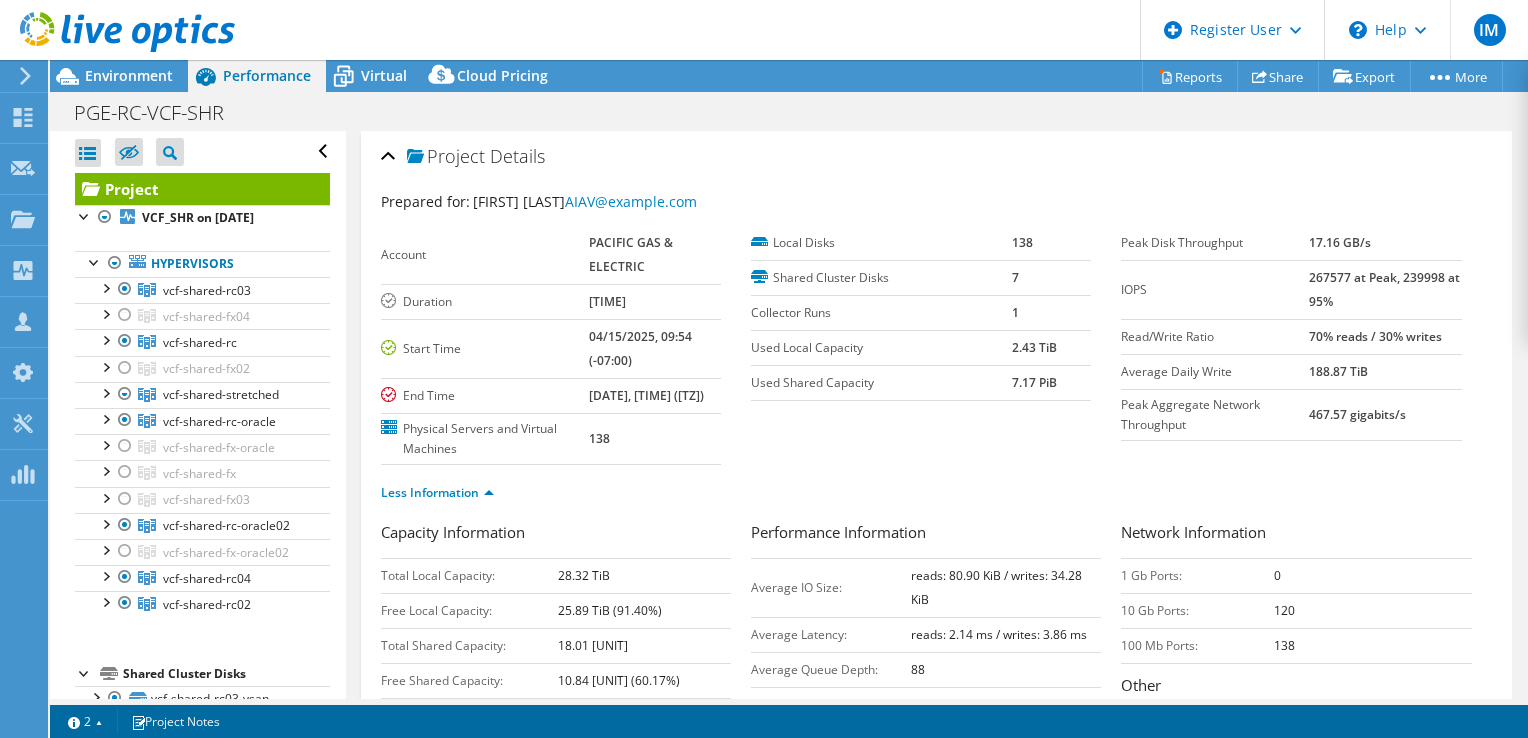 click on "7.17 PiB" at bounding box center [1051, 382] 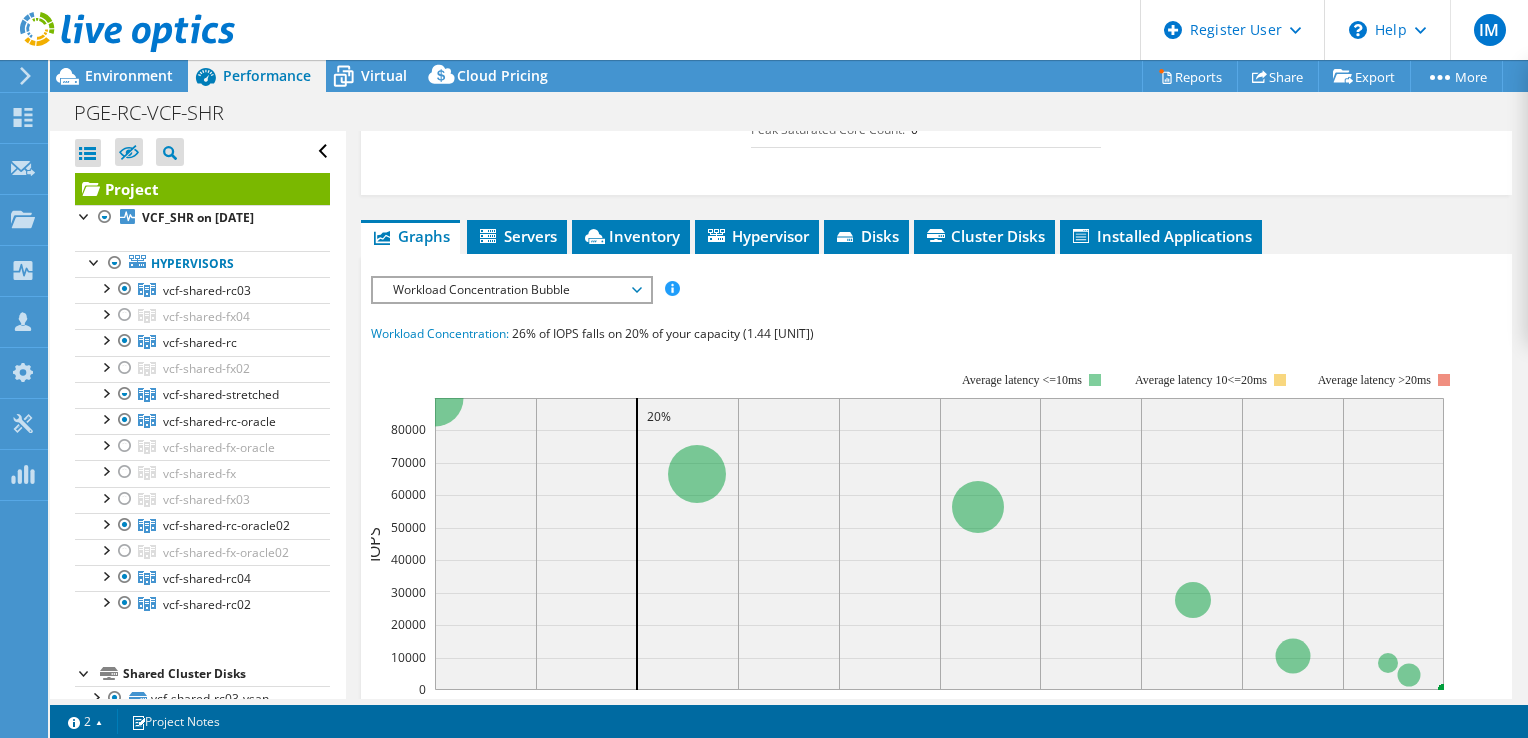 scroll, scrollTop: 700, scrollLeft: 0, axis: vertical 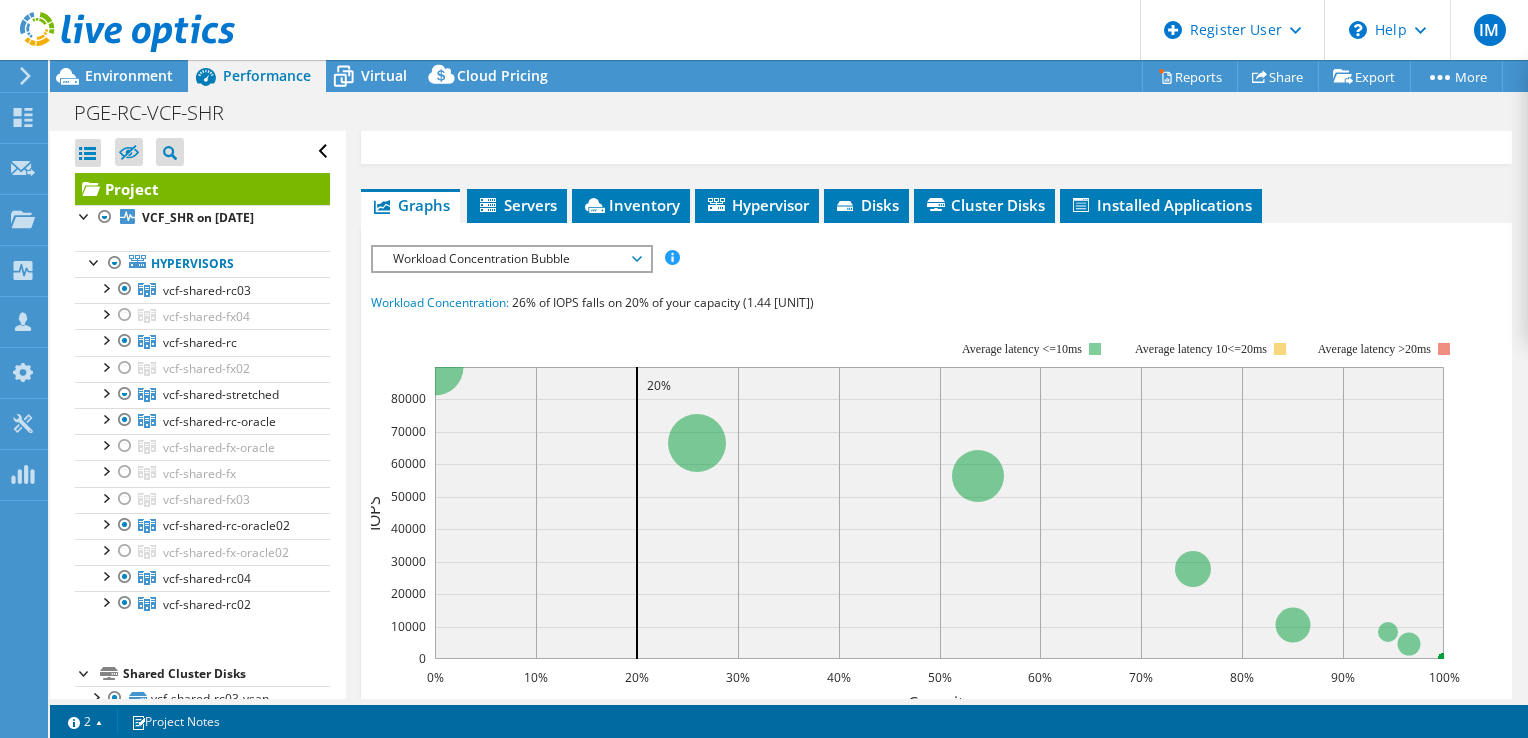 click on "Workload Concentration Bubble" at bounding box center [511, 259] 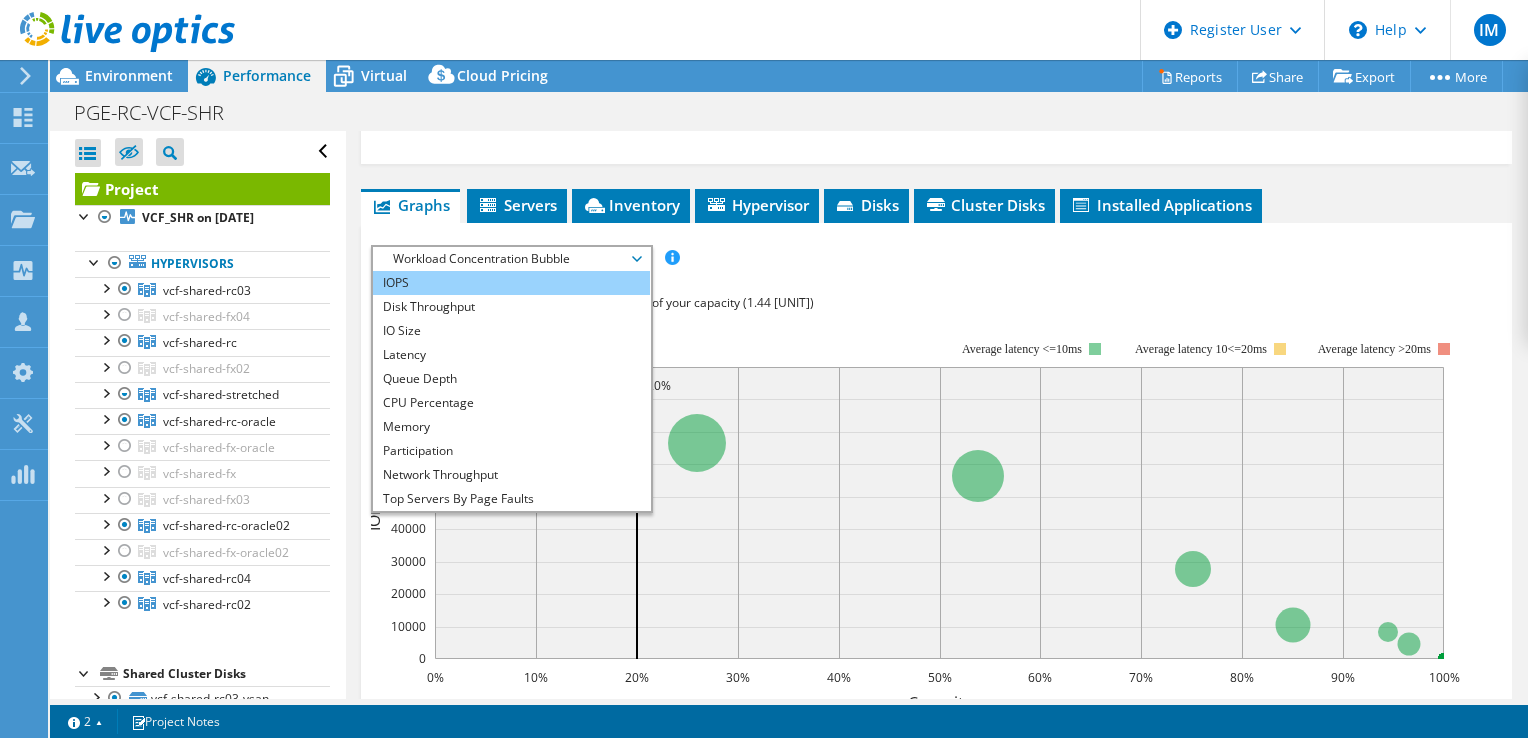 click on "IOPS" at bounding box center [511, 283] 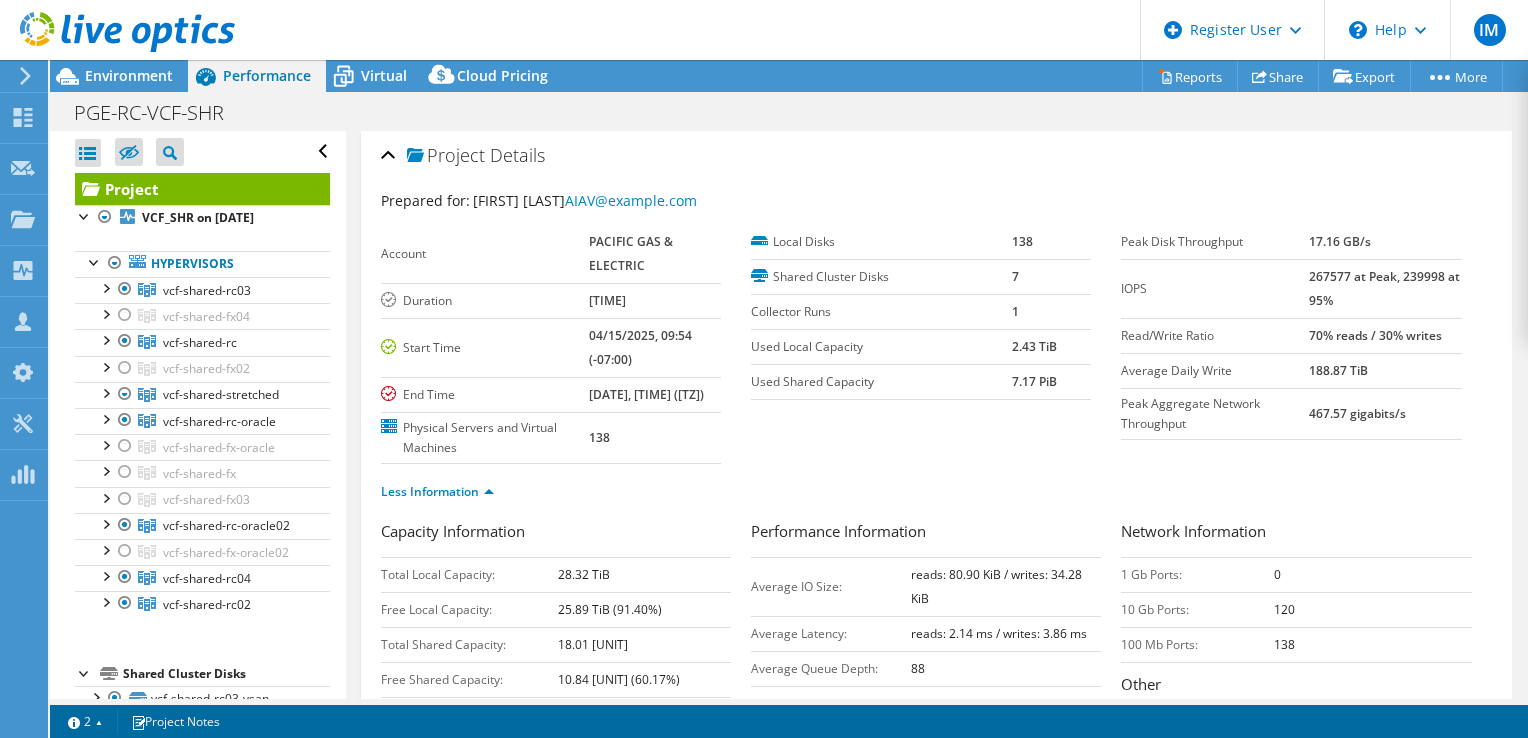 scroll, scrollTop: 0, scrollLeft: 0, axis: both 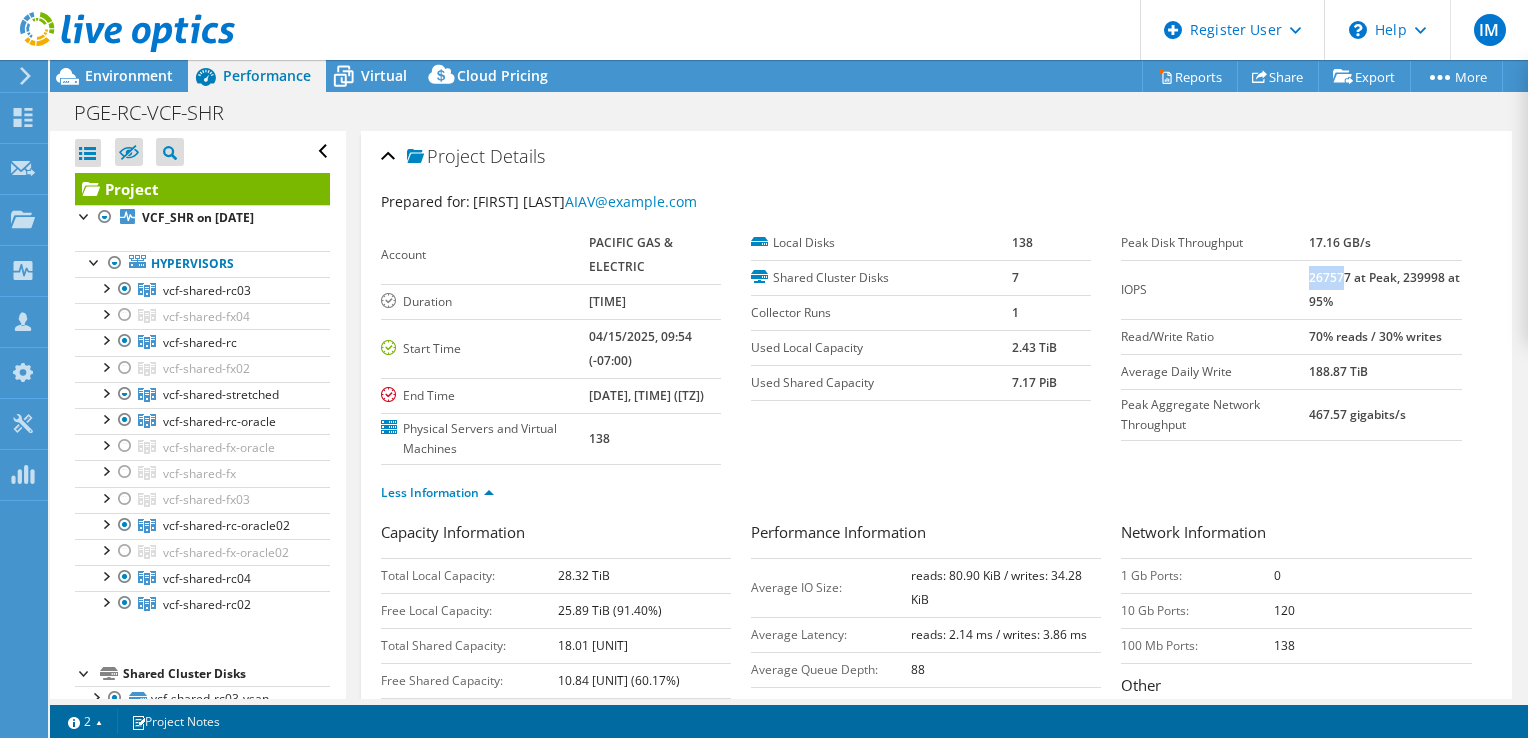 drag, startPoint x: 1297, startPoint y: 279, endPoint x: 1328, endPoint y: 280, distance: 31.016125 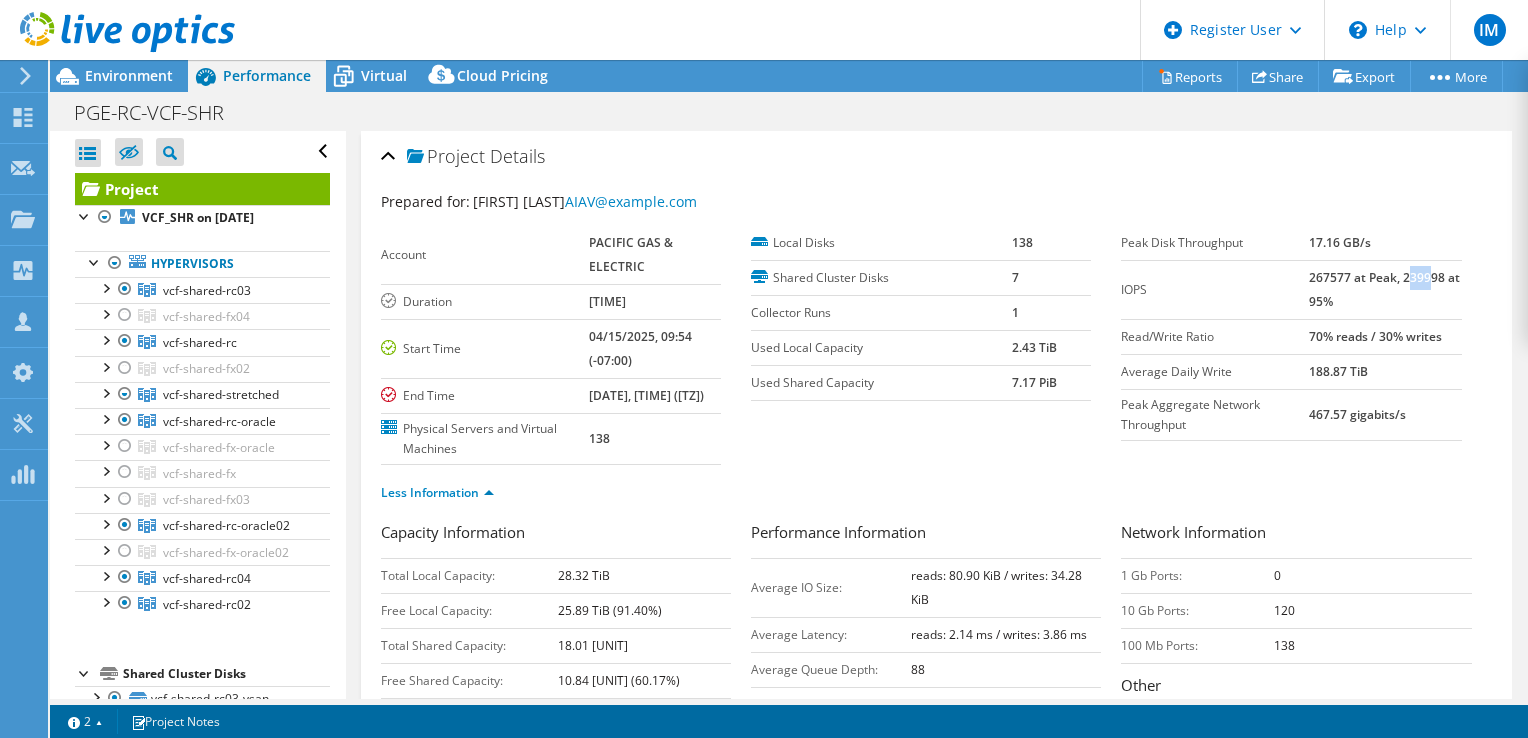 drag, startPoint x: 1396, startPoint y: 276, endPoint x: 1415, endPoint y: 276, distance: 19 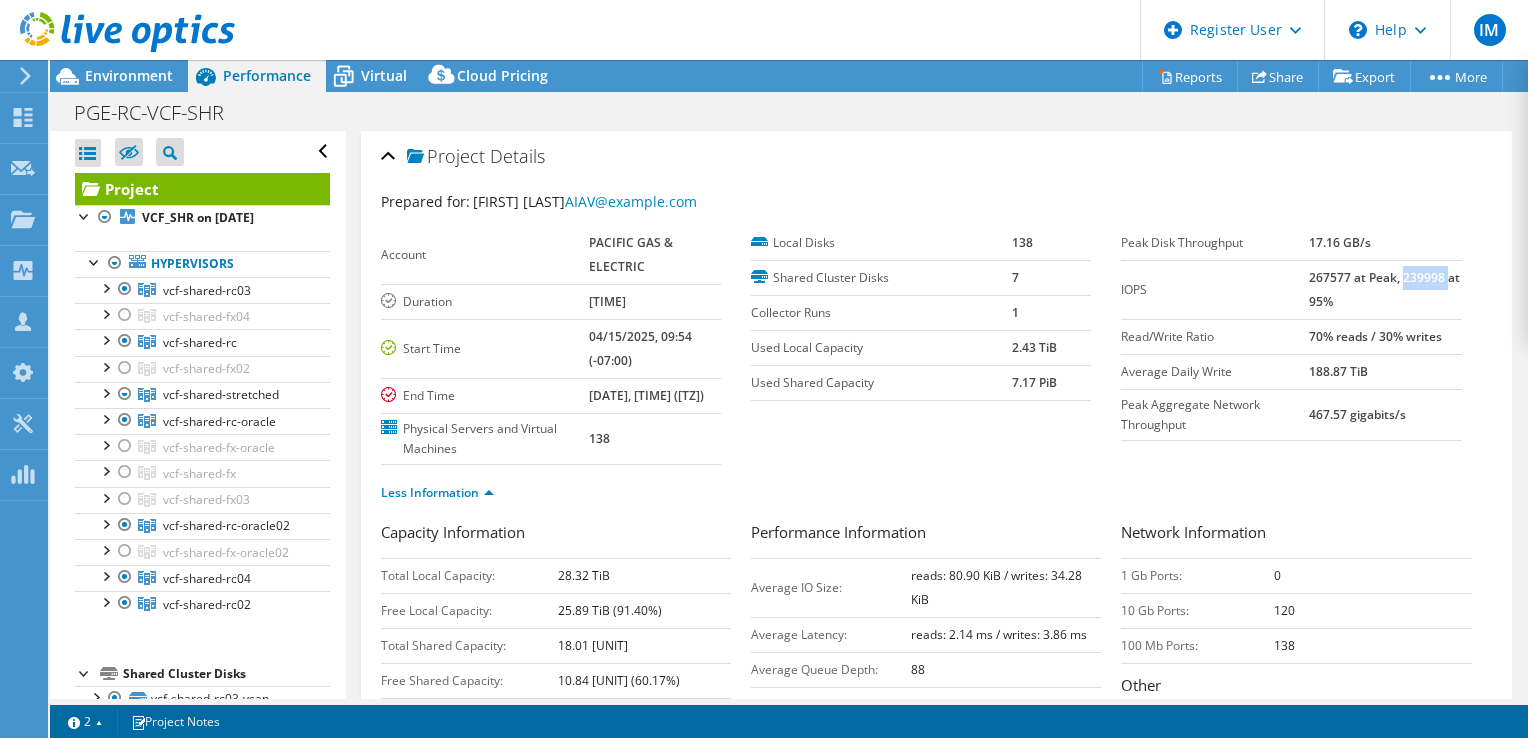 click on "267577 at Peak, 239998 at 95%" at bounding box center (1384, 289) 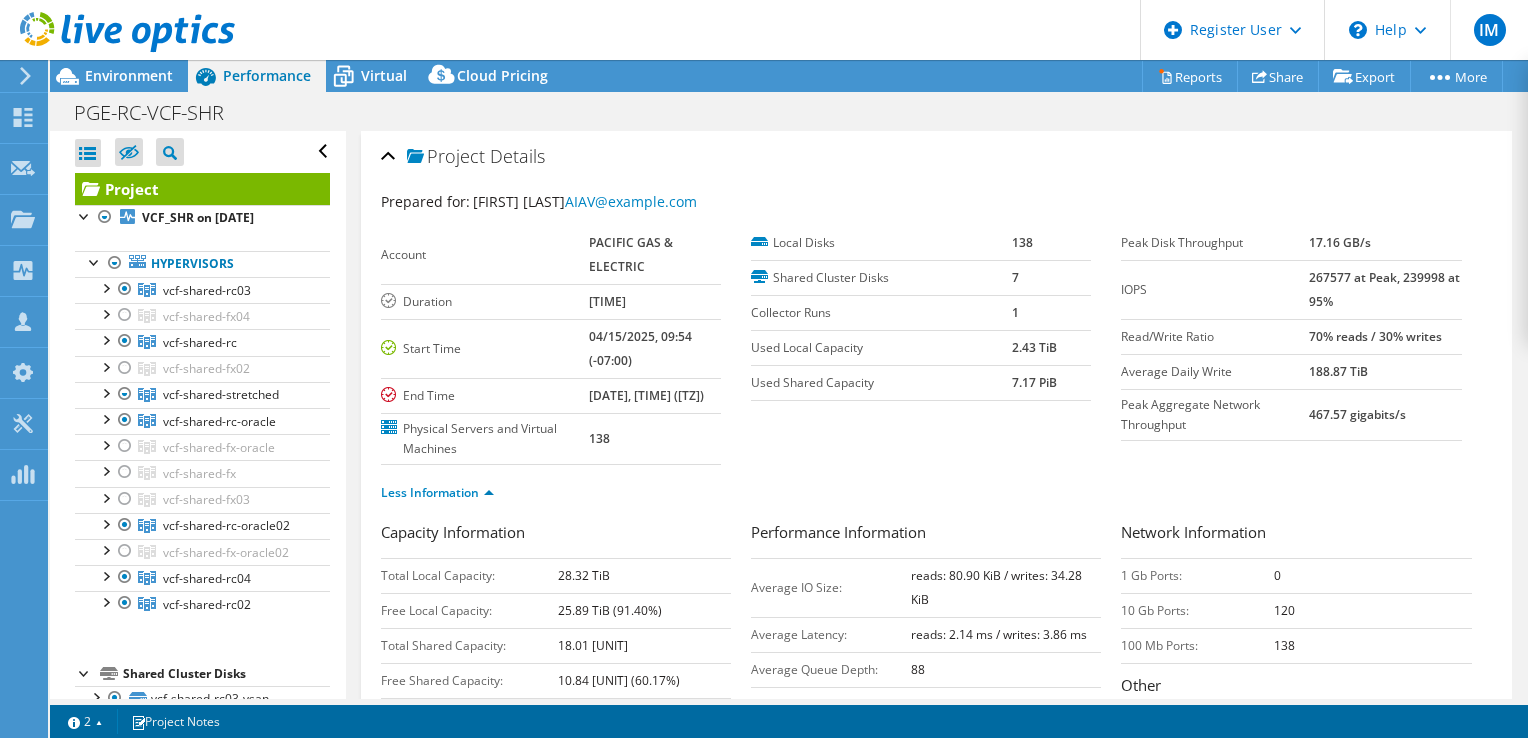 click on "267577 at Peak, 239998 at 95%" at bounding box center [1384, 289] 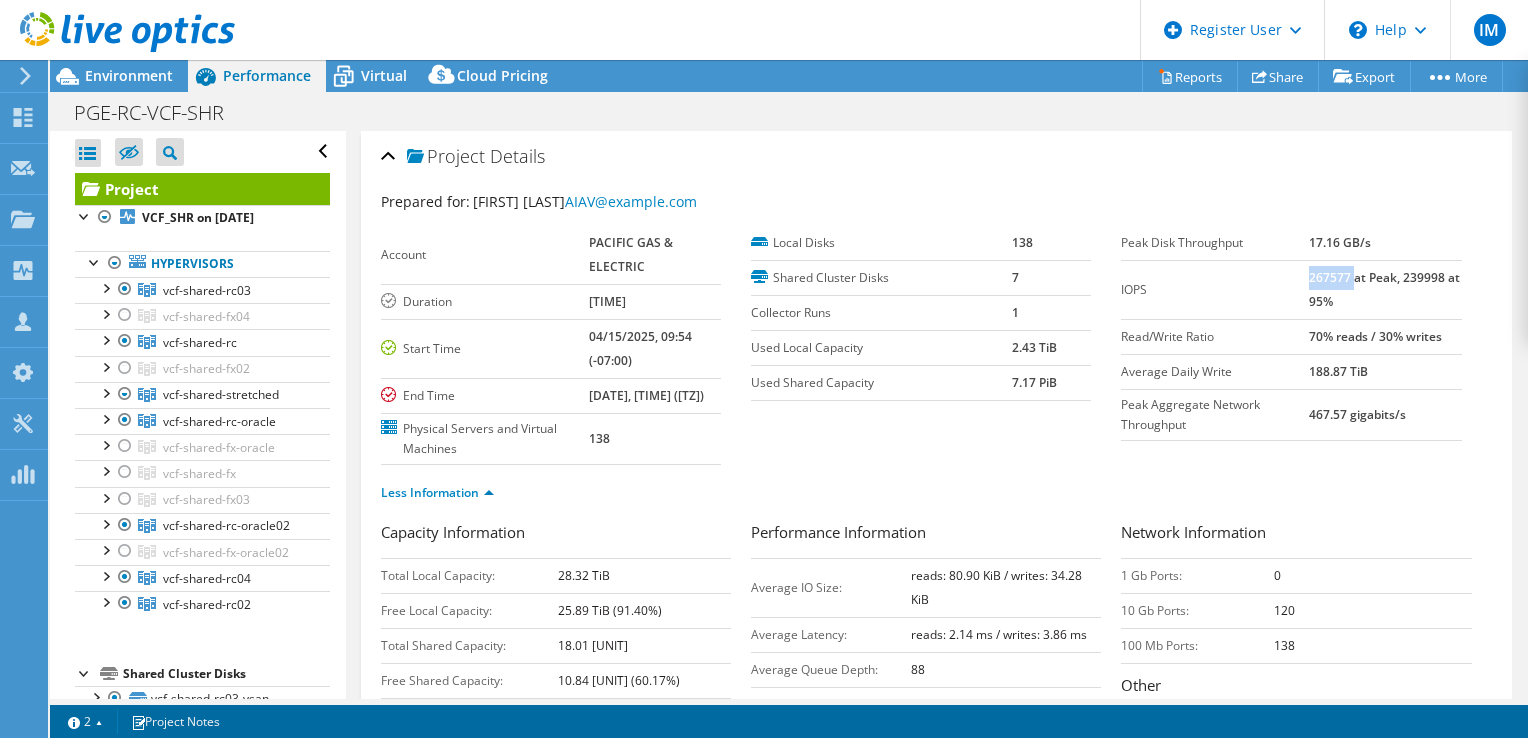 click on "267577 at Peak, 239998 at 95%" at bounding box center (1384, 289) 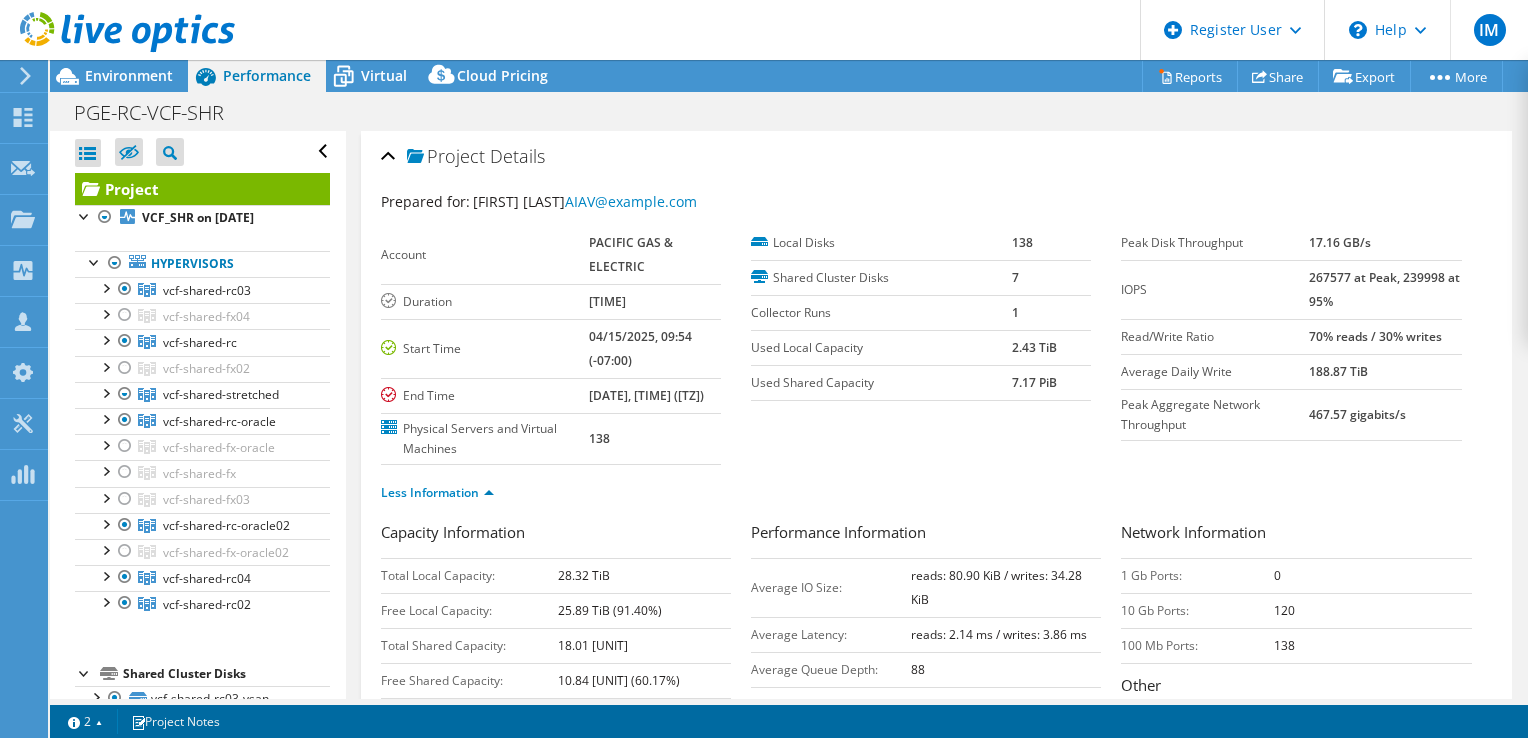 click on "267577 at Peak, 239998 at 95%" at bounding box center (1384, 289) 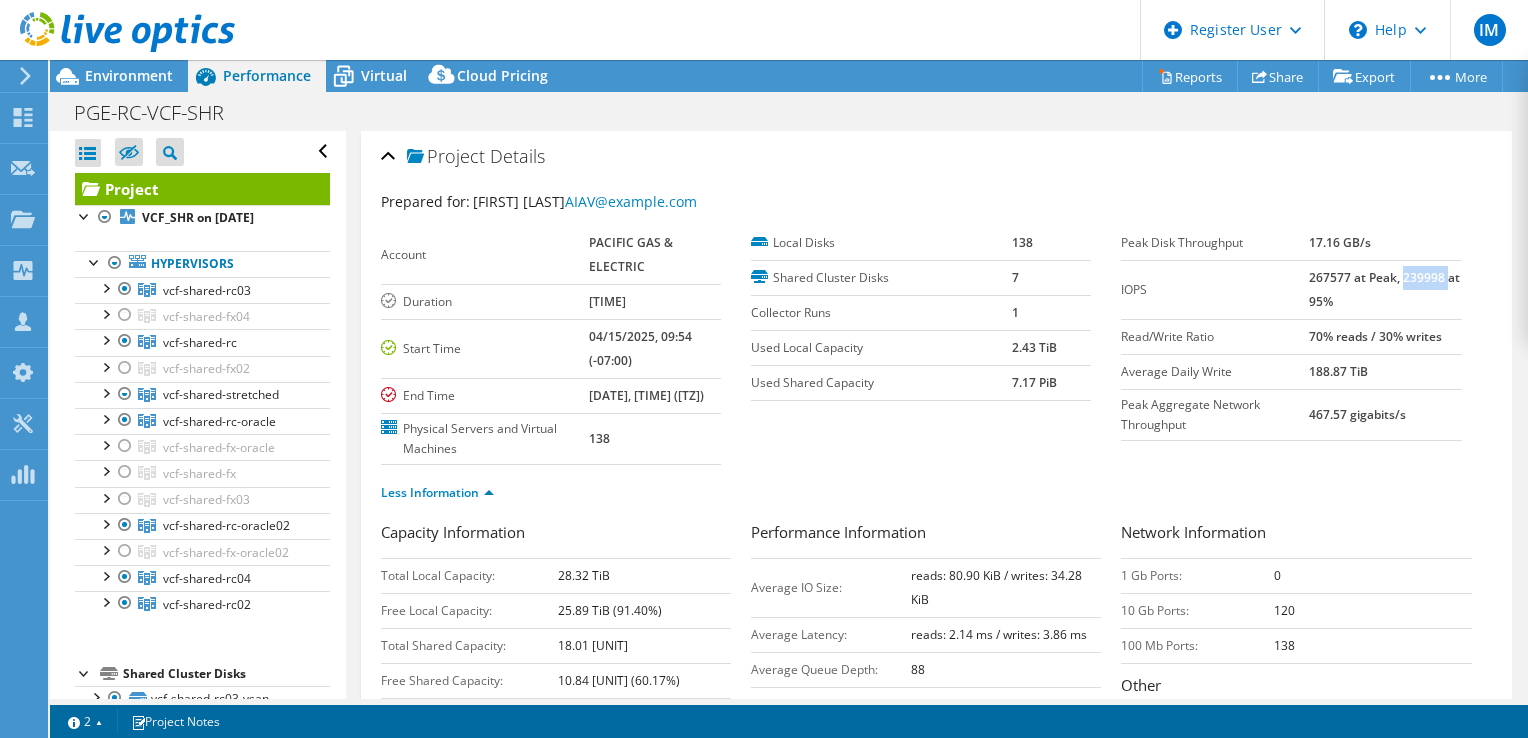 click on "267577 at Peak, 239998 at 95%" at bounding box center [1384, 289] 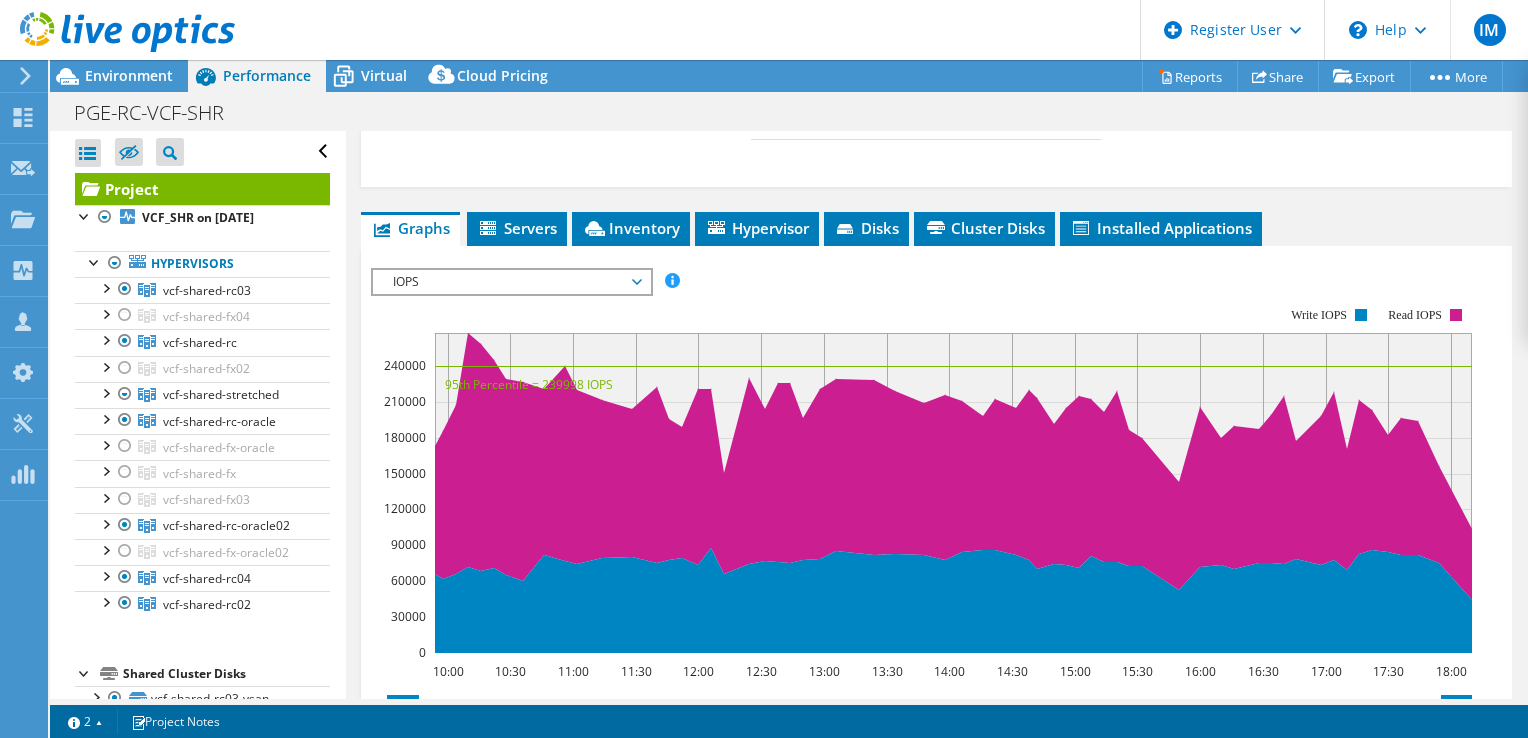 scroll, scrollTop: 700, scrollLeft: 0, axis: vertical 